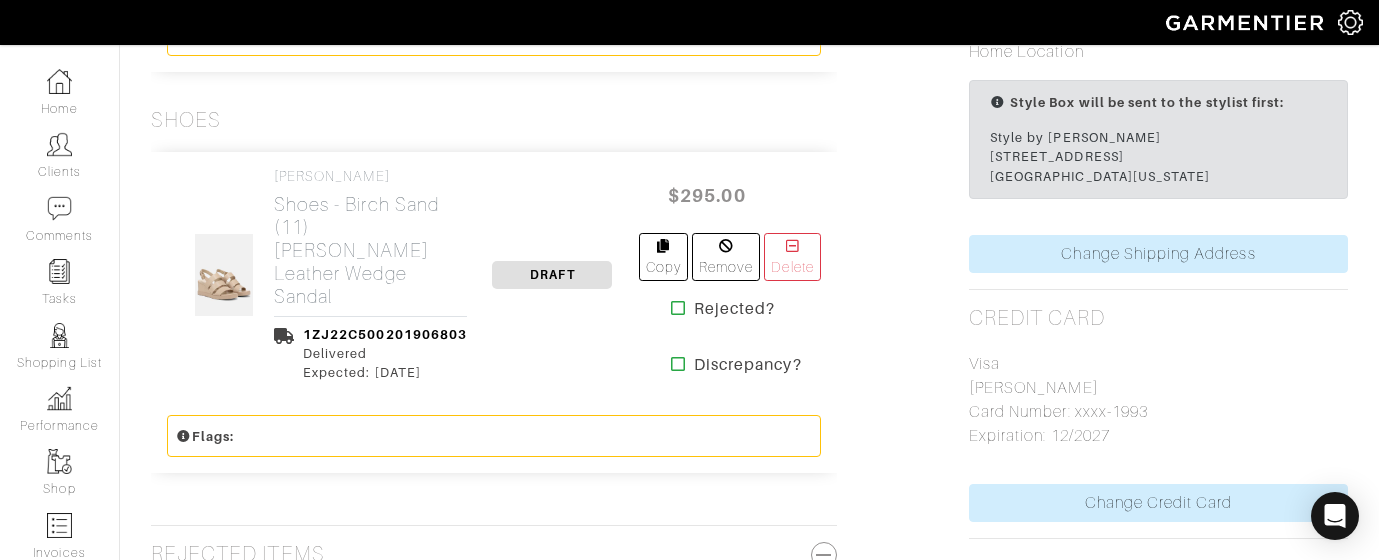 scroll, scrollTop: 1846, scrollLeft: 0, axis: vertical 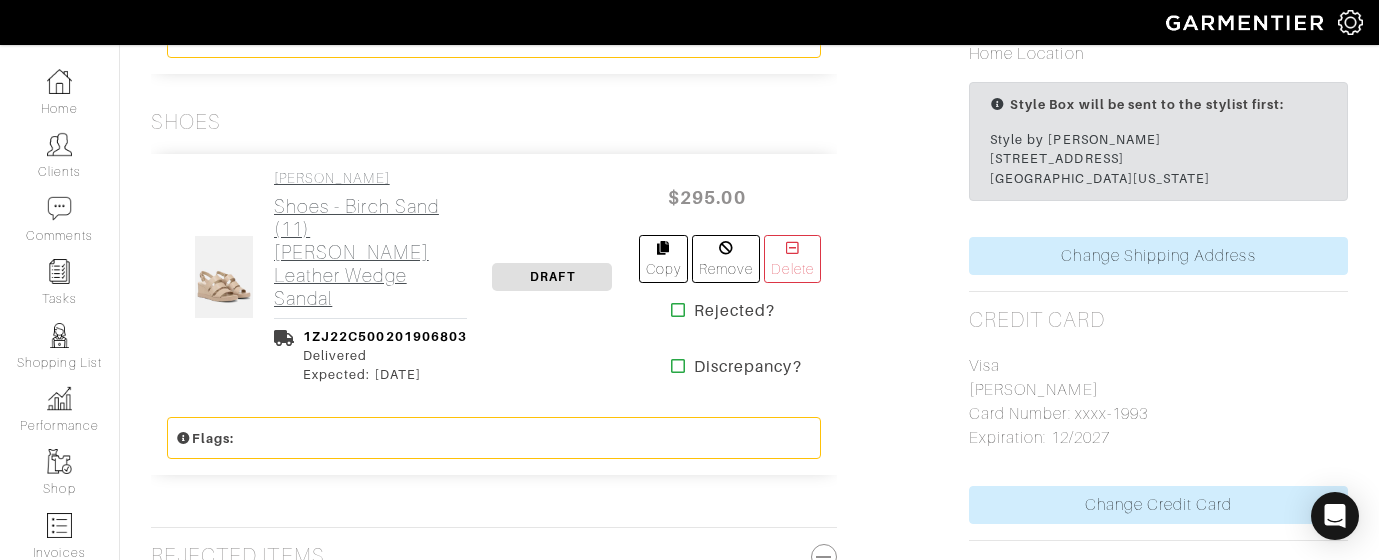 click on "Shoes -   Birch Sand (11)
[PERSON_NAME] Leather Wedge Sandal" at bounding box center [370, 252] 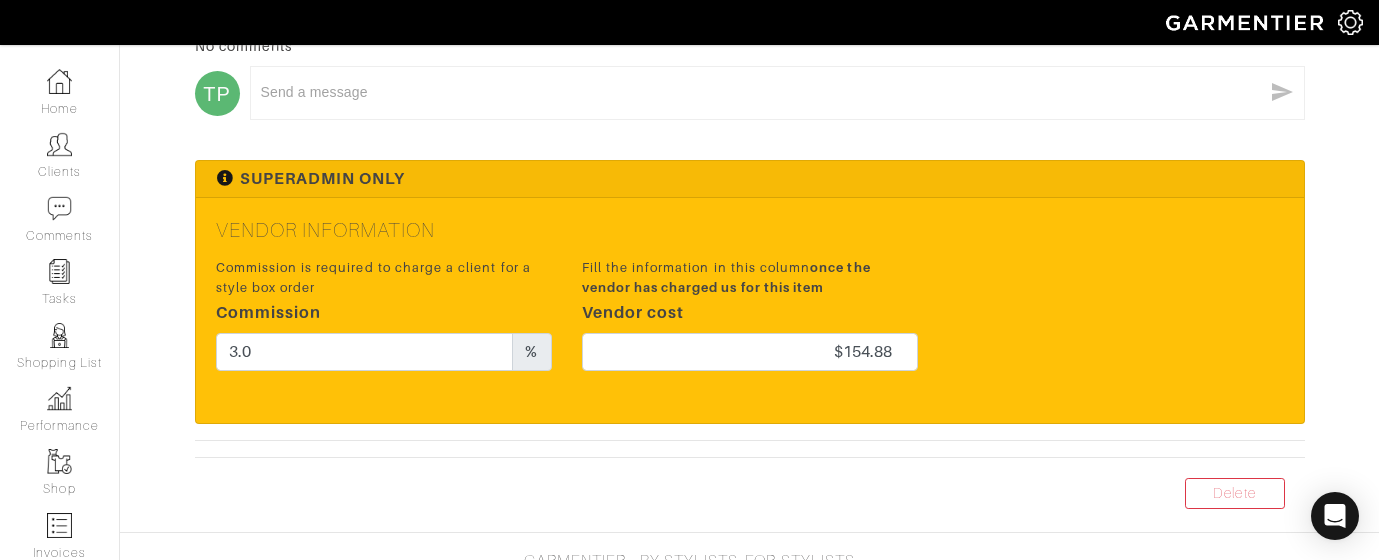 scroll, scrollTop: 1016, scrollLeft: 0, axis: vertical 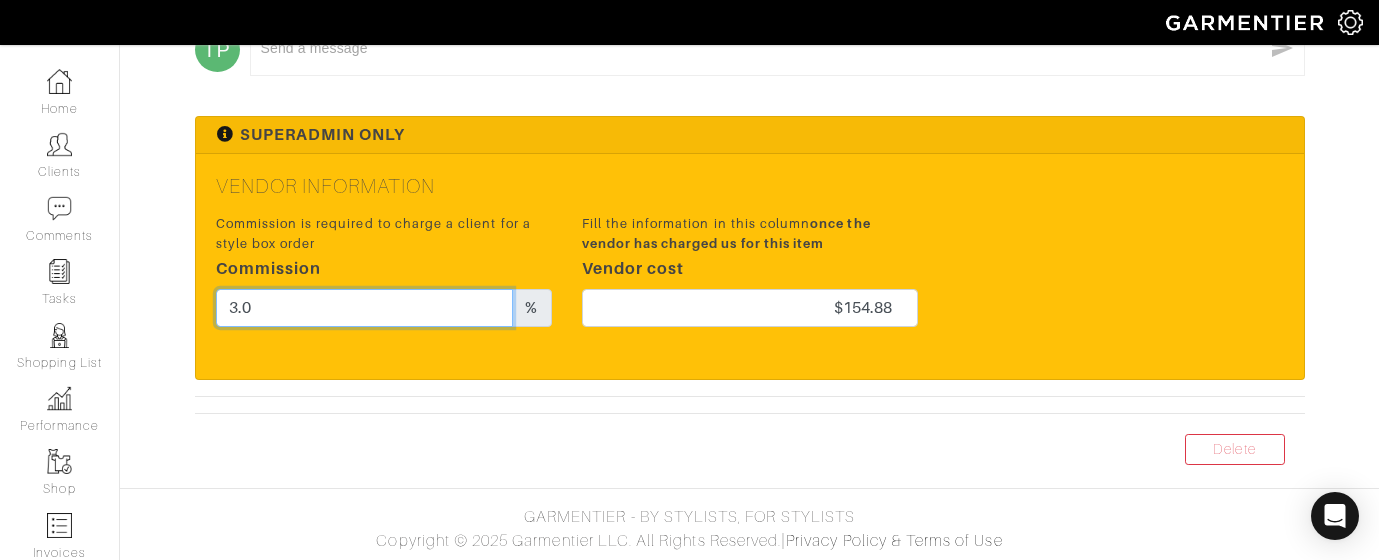 drag, startPoint x: 350, startPoint y: 308, endPoint x: 226, endPoint y: 291, distance: 125.1599 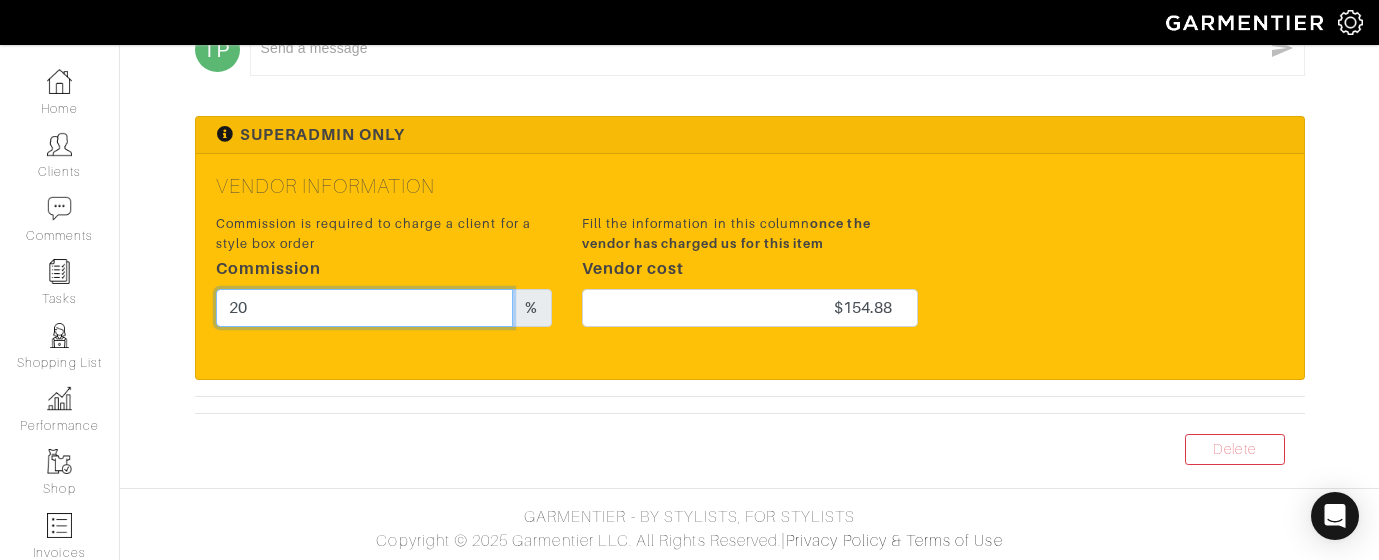 type on "20" 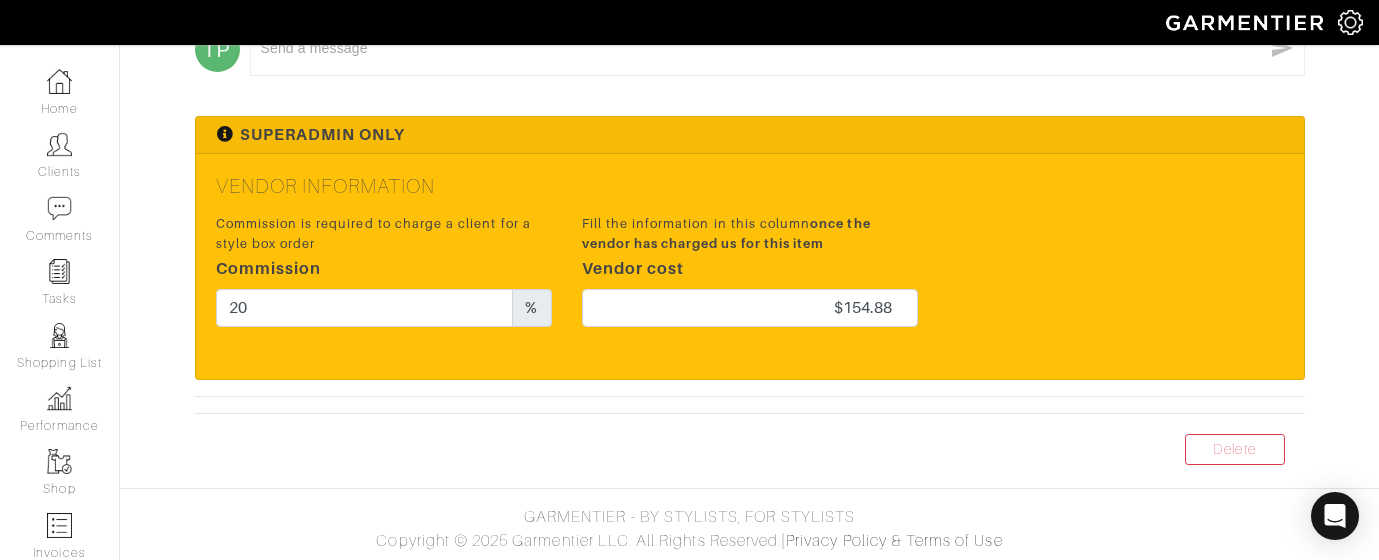 click on "Save
Cancel
Garment Type
Tops
Bottoms
Dresses
Jumpsuits
Suiting
Outerwear
Shoes
Swimwear
Accessories
Other
Shoes
Garment Style
Shoes
Shoes
Price
$
$295.00
Brand
VINCE
Item Description (Up to 60 characters)
Rochel Leather Wedge Sandal
Size
11
Color
Birch Sand
Retailer
Vince
Retailer Item #
J4971L1BIRCHSAND
Product UPC
Product link
https://www.vince.com/product/rochel-leather-wedge-sandal-J4971L1BIRCHSAND.html
Generating Link...
Variant ID" at bounding box center [750, -214] 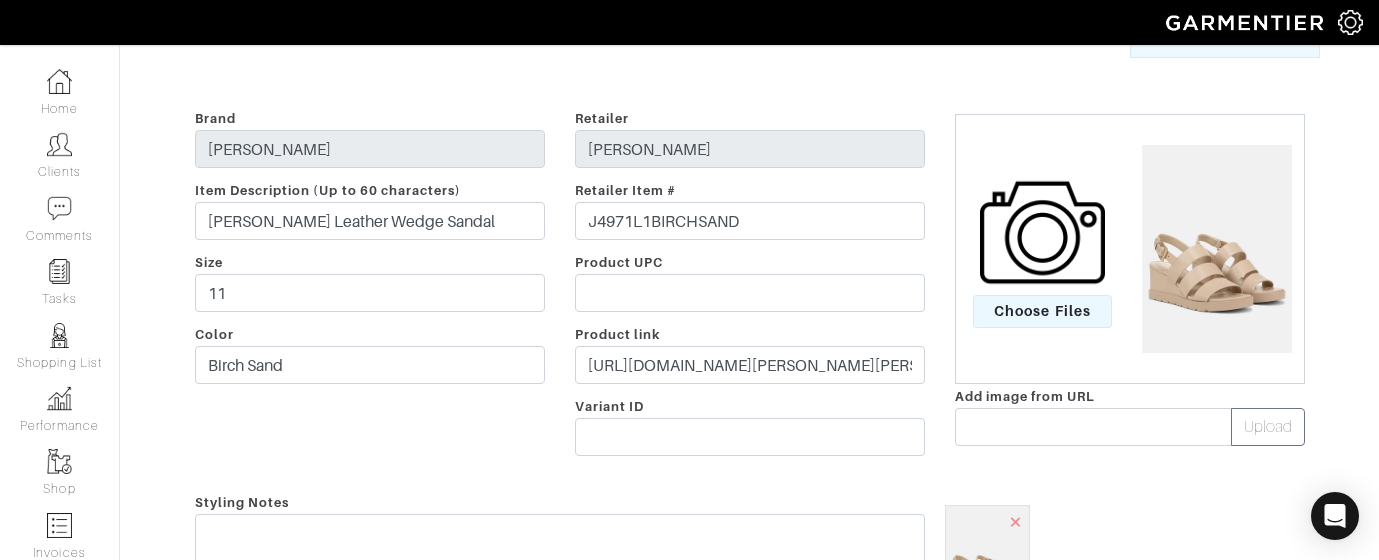 scroll, scrollTop: 0, scrollLeft: 0, axis: both 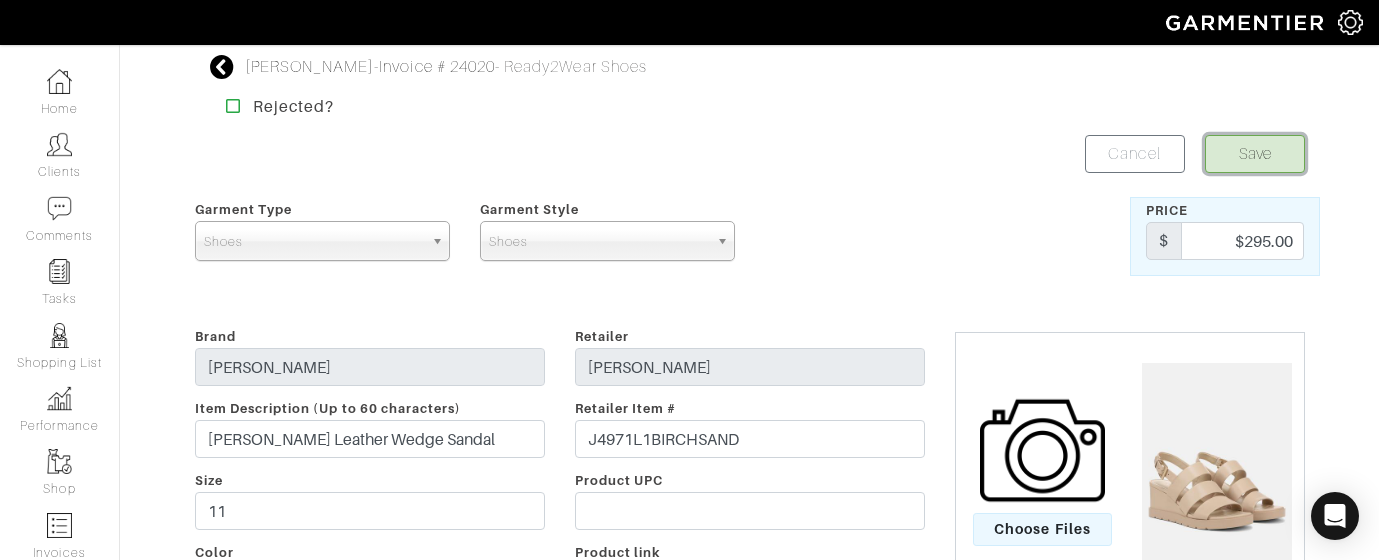 click on "Save" at bounding box center (1255, 154) 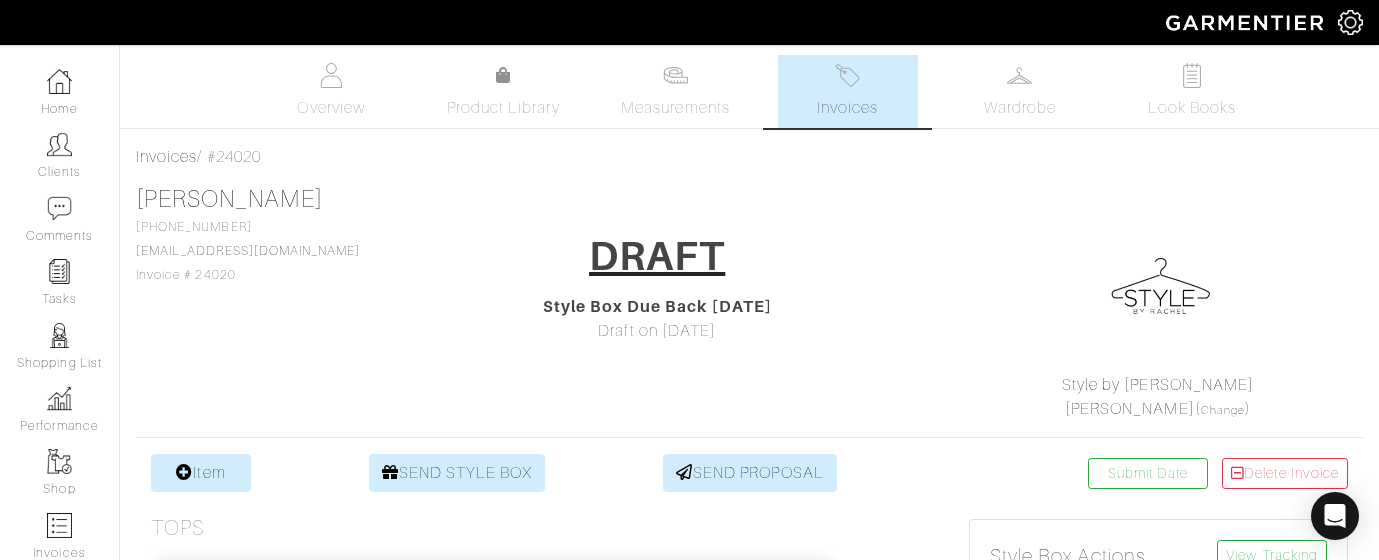 scroll, scrollTop: 0, scrollLeft: 0, axis: both 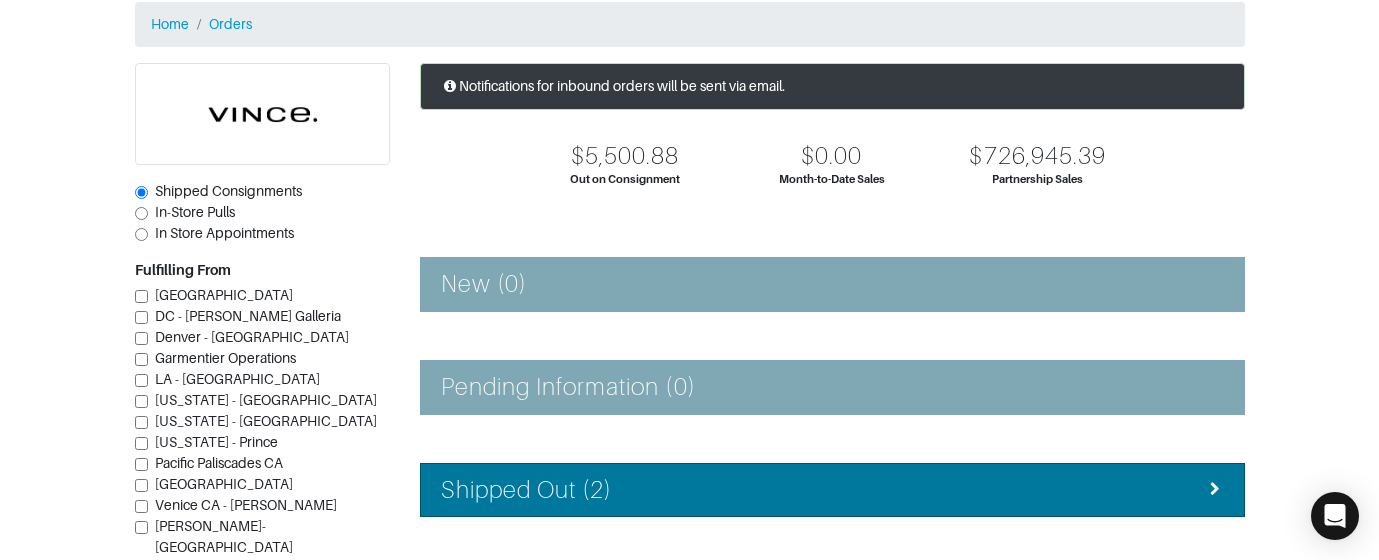 click on "Shipped Out (2)" at bounding box center [527, 490] 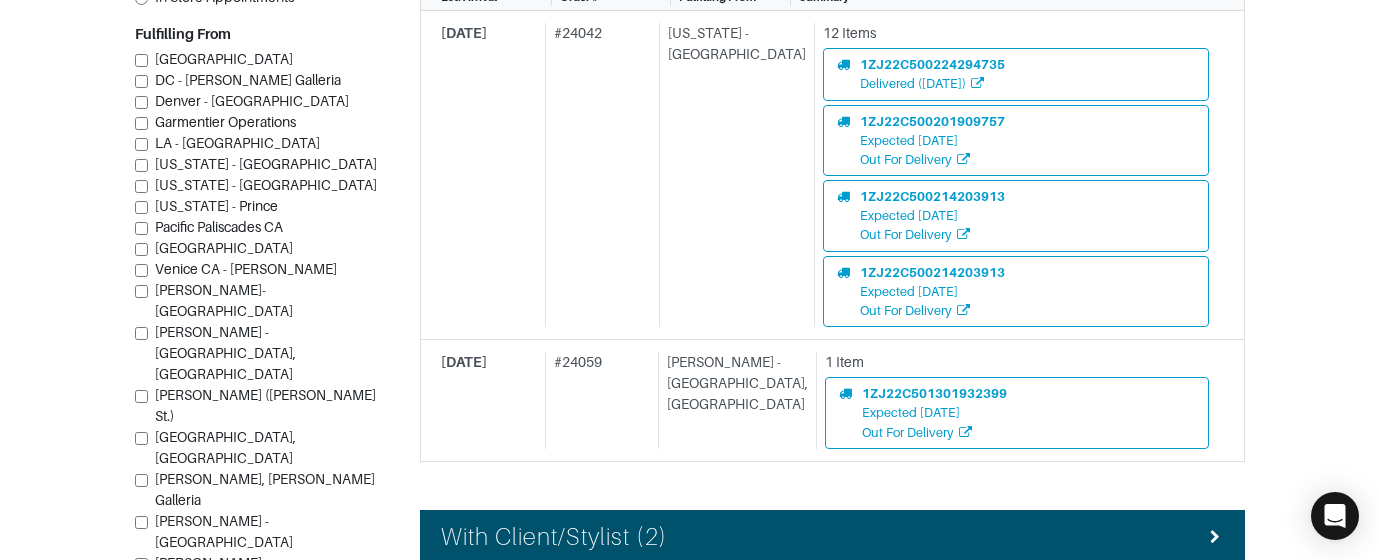 scroll, scrollTop: 646, scrollLeft: 0, axis: vertical 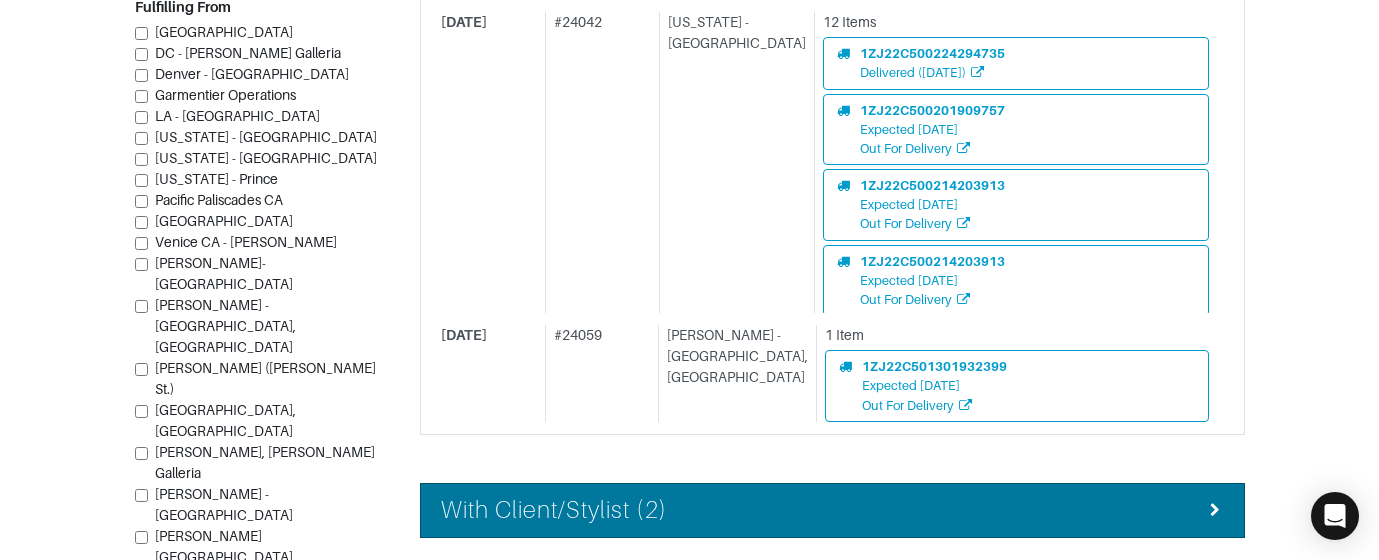 click on "With Client/Stylist (2)" at bounding box center [832, 510] 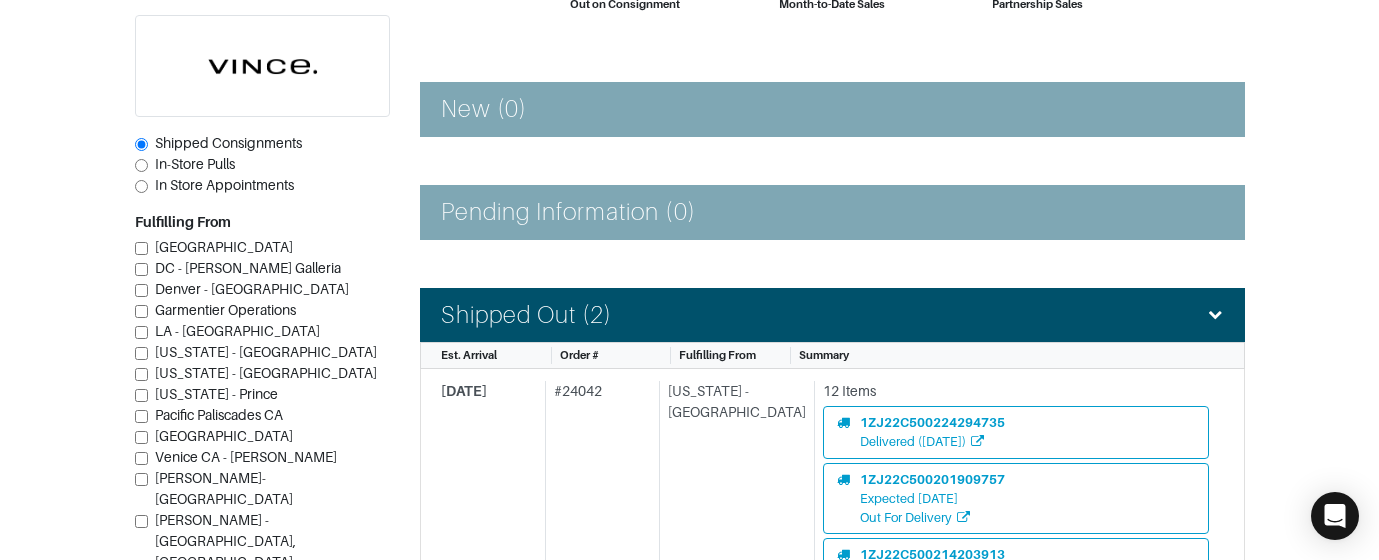 scroll, scrollTop: 266, scrollLeft: 0, axis: vertical 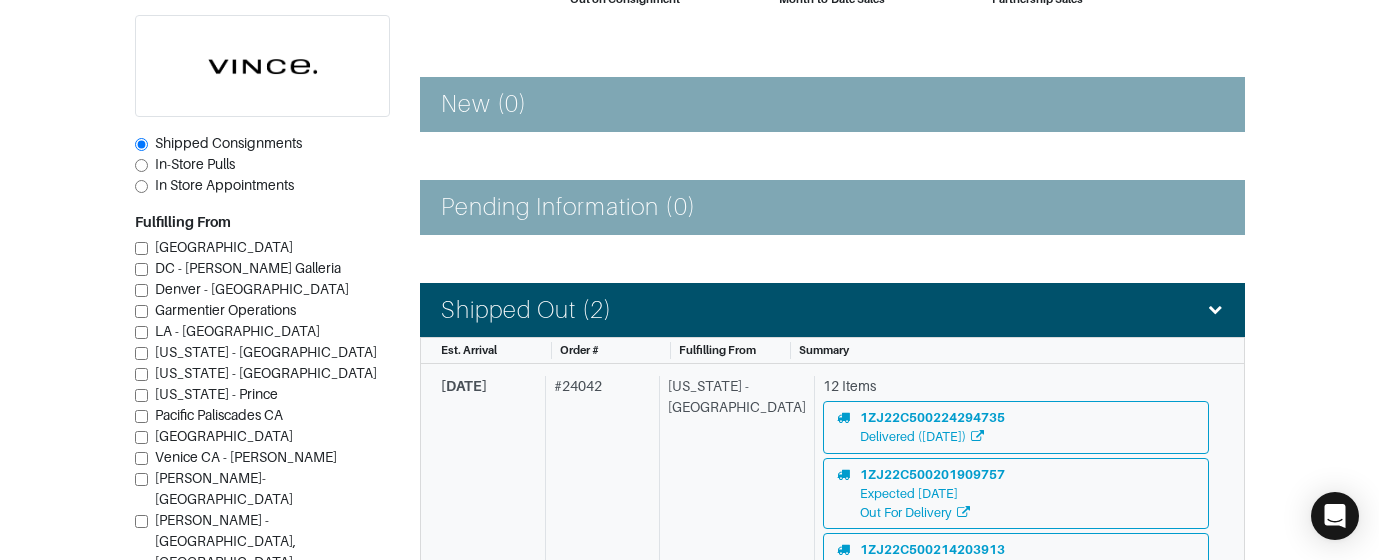 click on "# 24042" at bounding box center (598, 528) 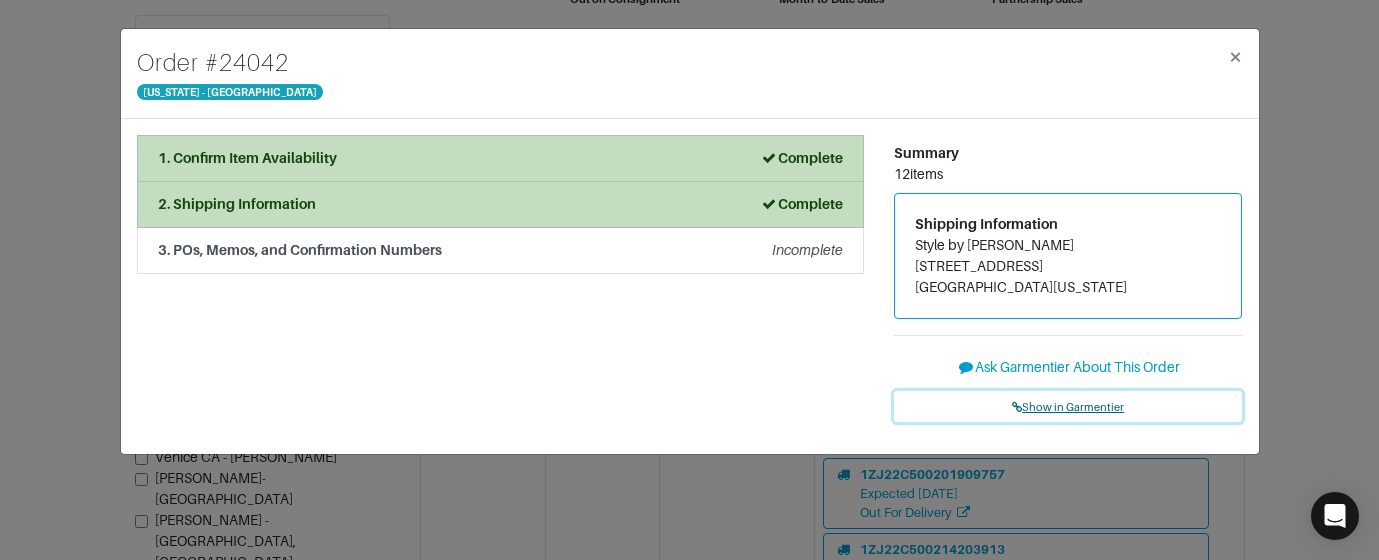 click on "Show in Garmentier" at bounding box center (1068, 407) 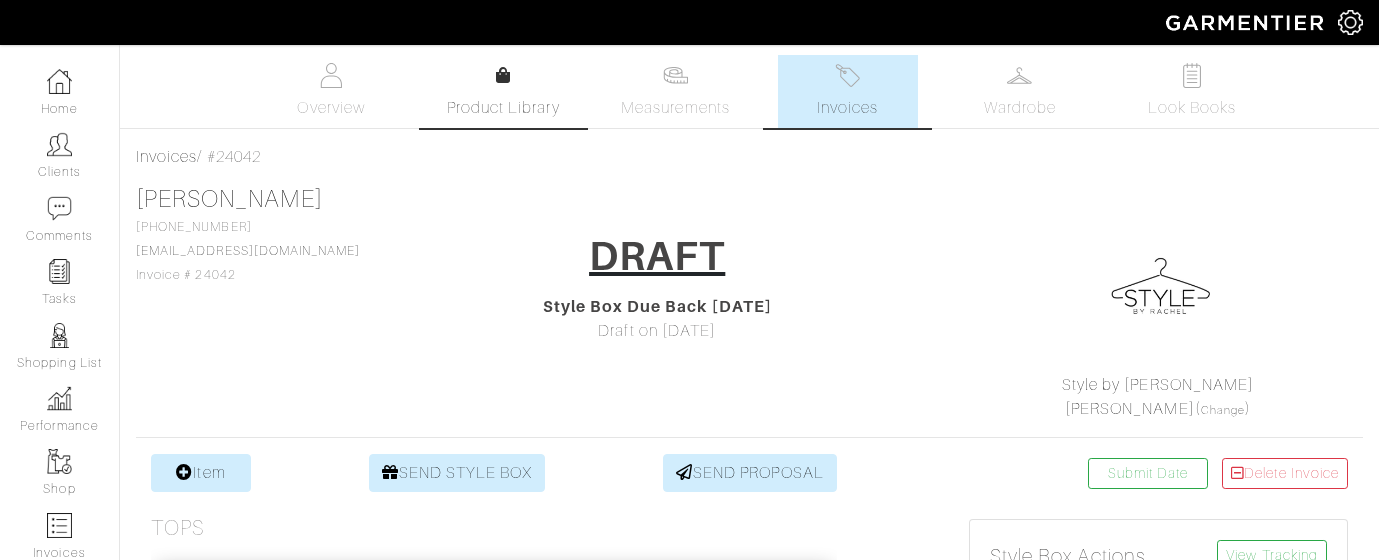 scroll, scrollTop: 0, scrollLeft: 0, axis: both 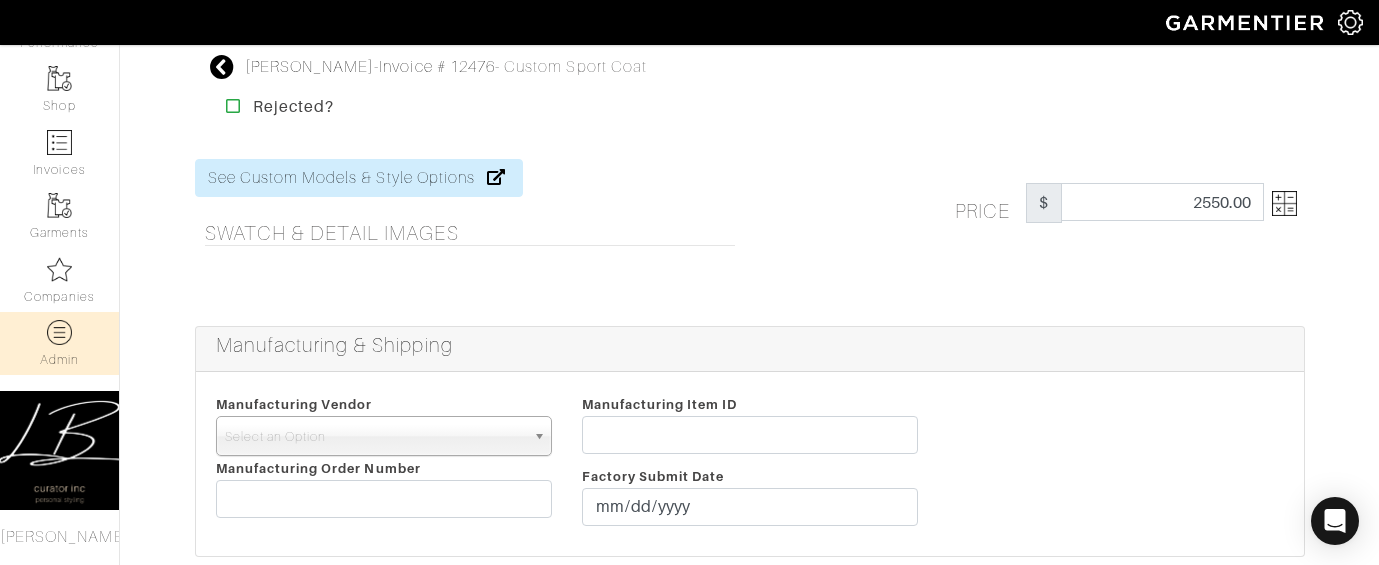 click on "Admin" at bounding box center (59, 343) 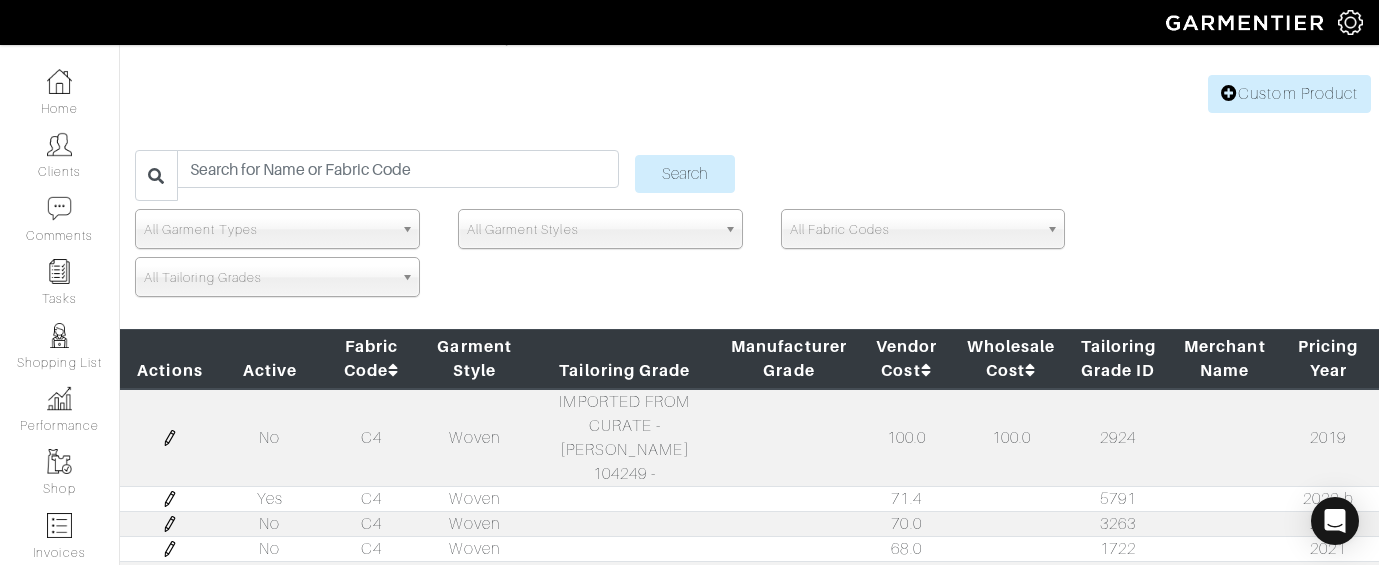scroll, scrollTop: 0, scrollLeft: 0, axis: both 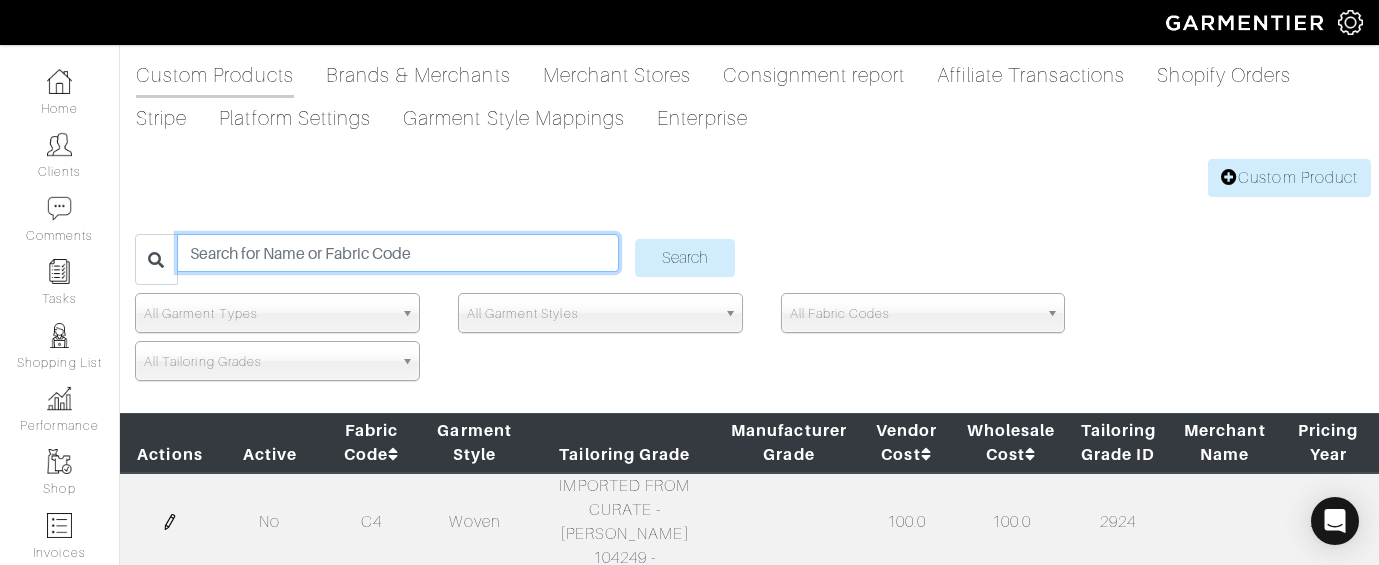 click at bounding box center (397, 253) 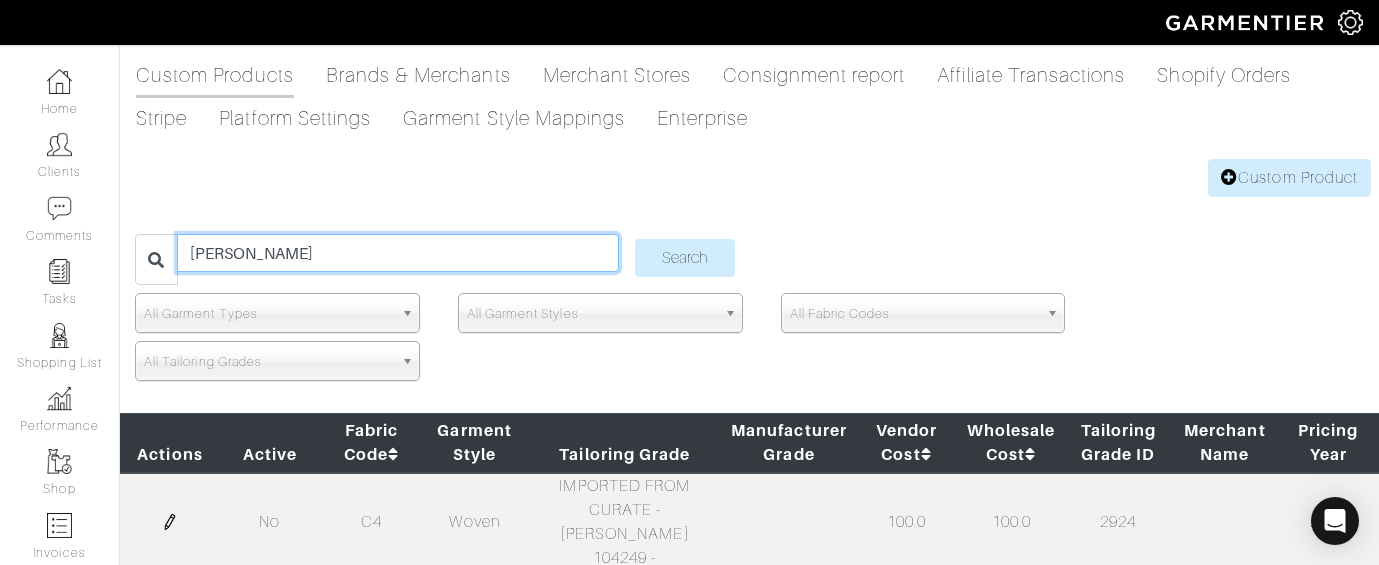 type on "luca faloni" 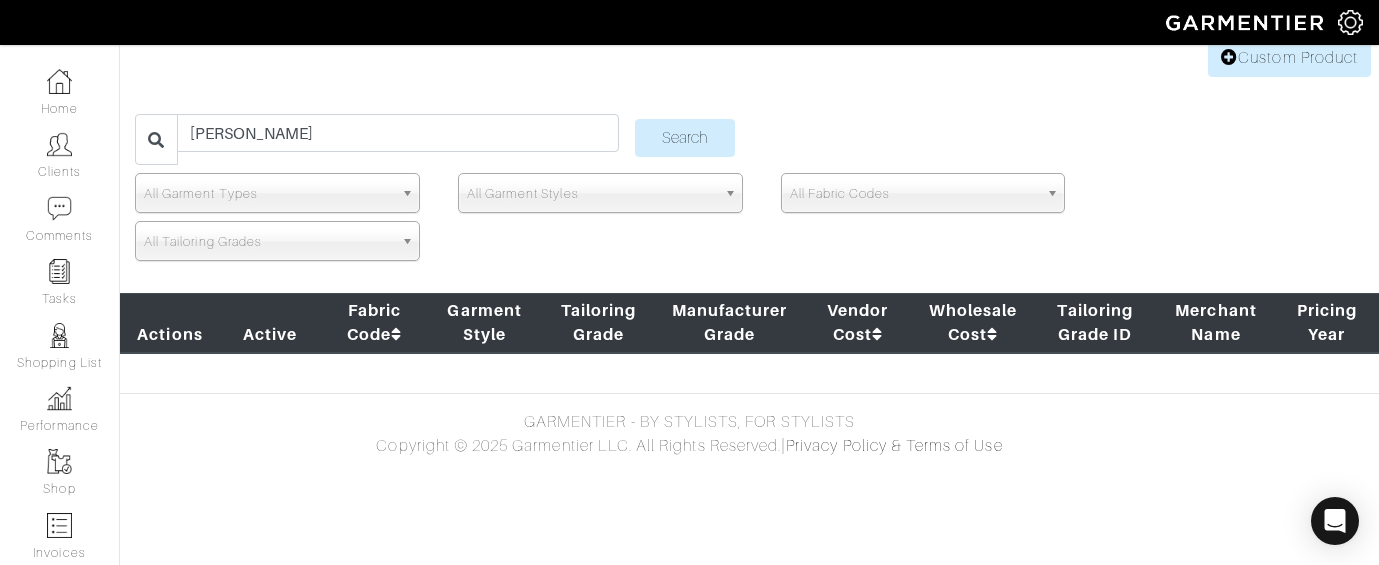 scroll, scrollTop: 132, scrollLeft: 0, axis: vertical 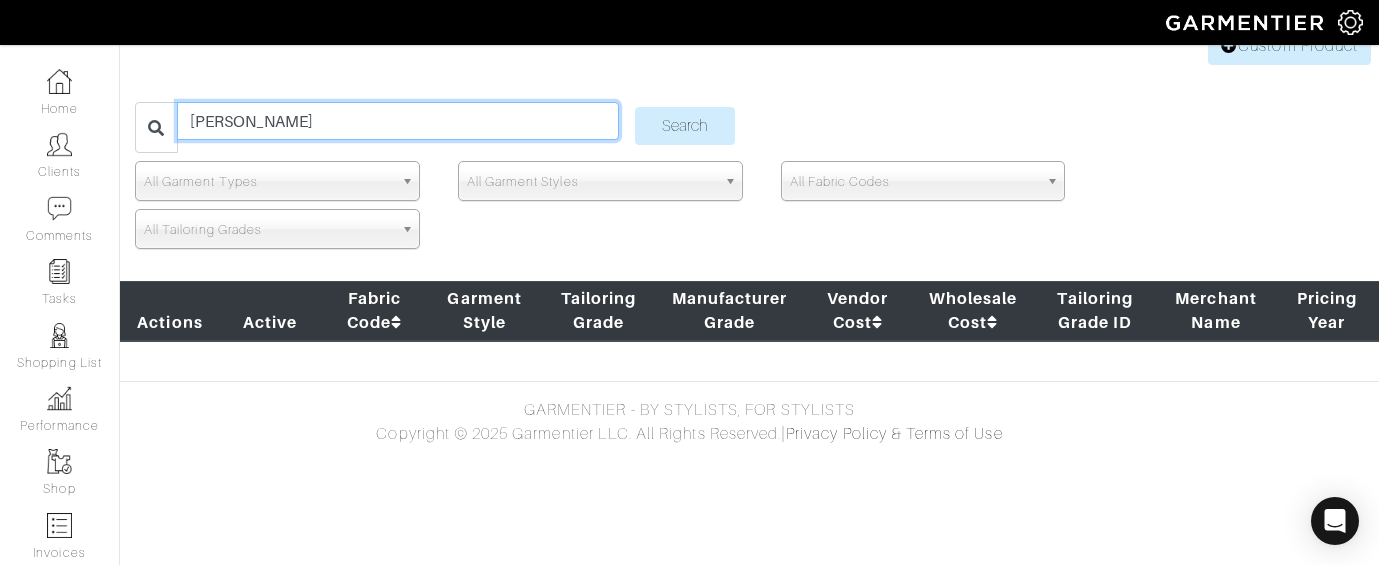 click on "[PERSON_NAME]" at bounding box center [397, 121] 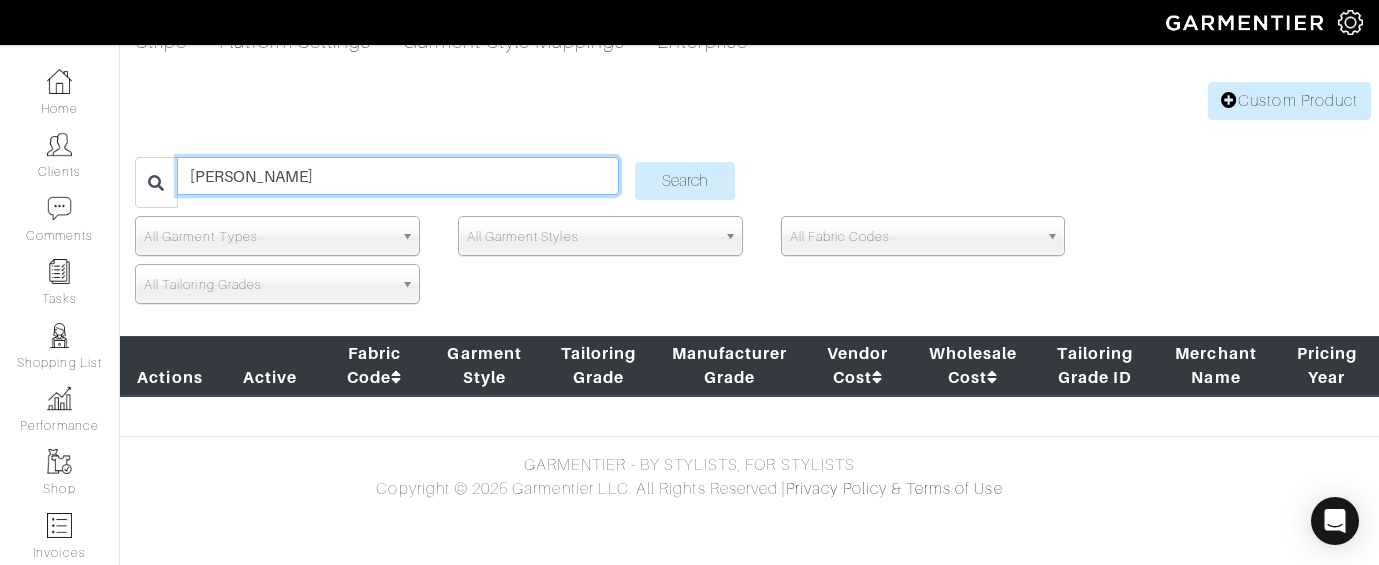 scroll, scrollTop: 0, scrollLeft: 0, axis: both 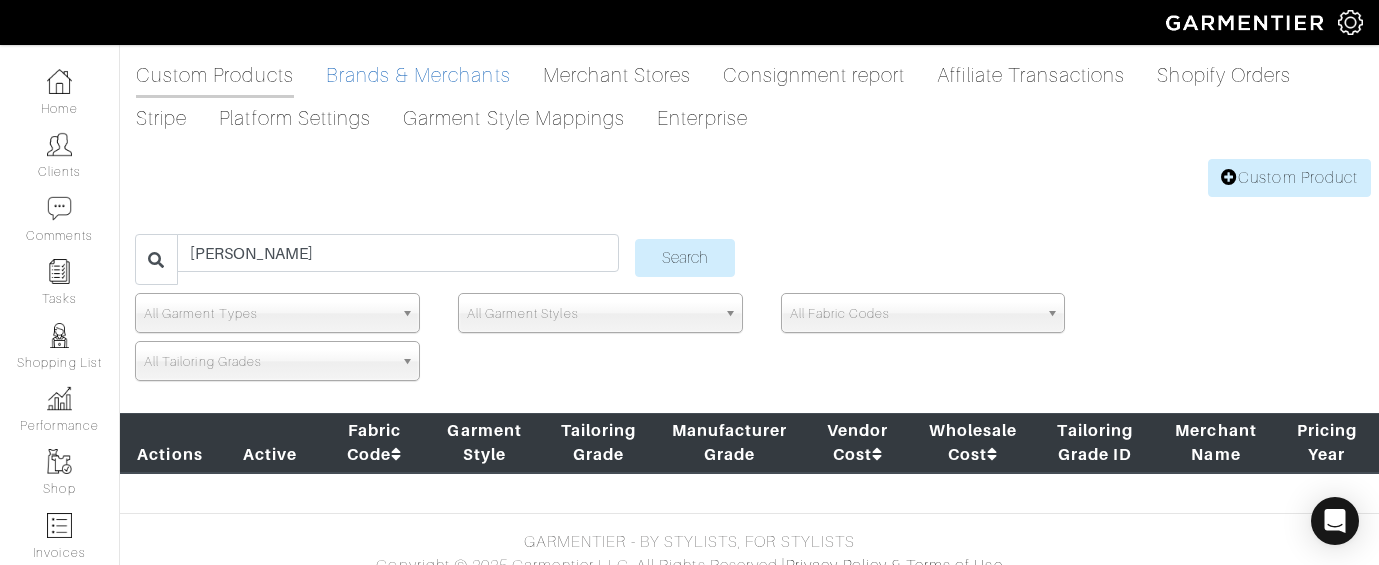 click on "Brands & Merchants" at bounding box center (418, 75) 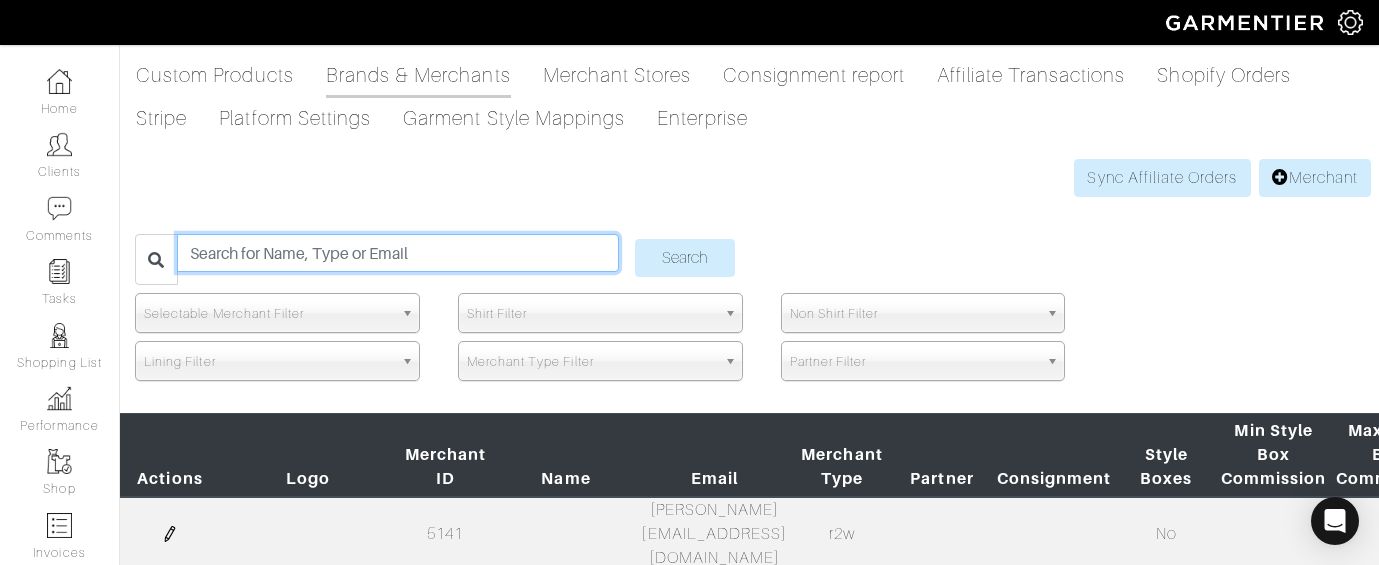 click at bounding box center (397, 253) 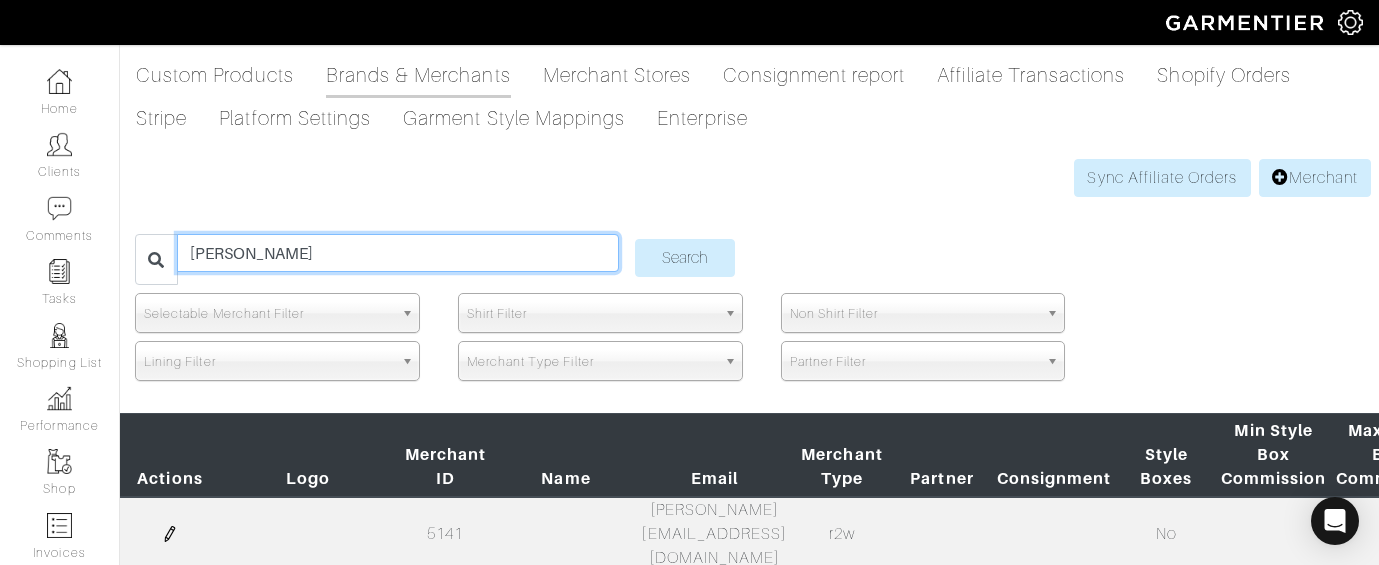 type on "luca faloni" 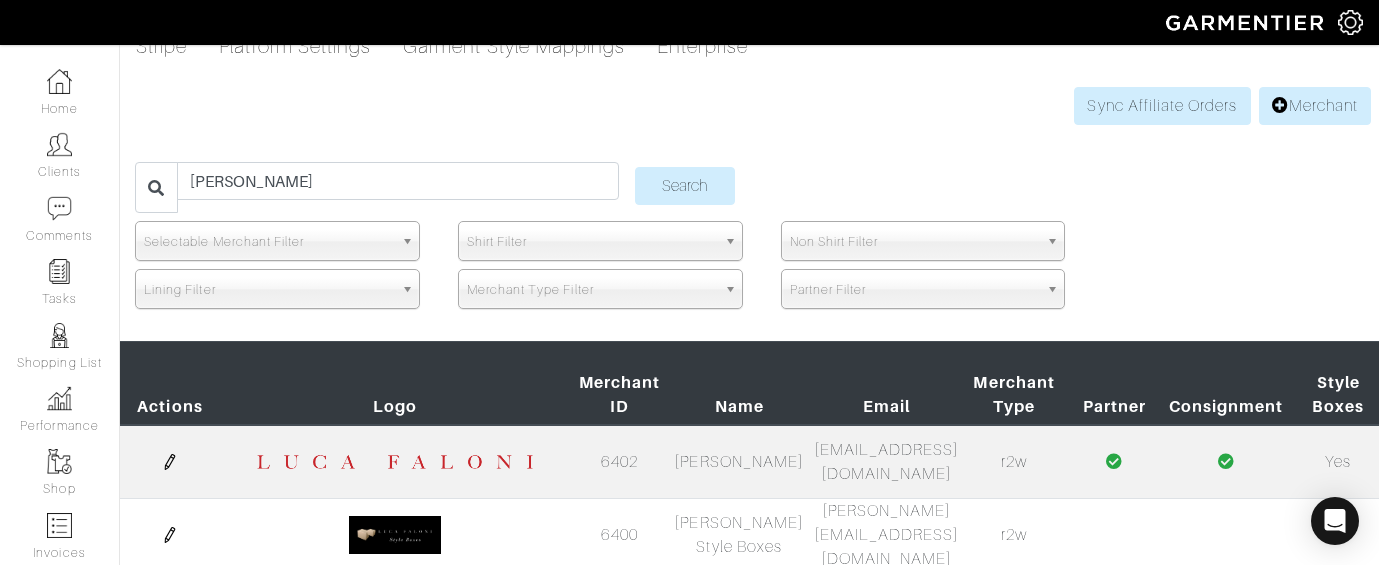 scroll, scrollTop: 171, scrollLeft: 0, axis: vertical 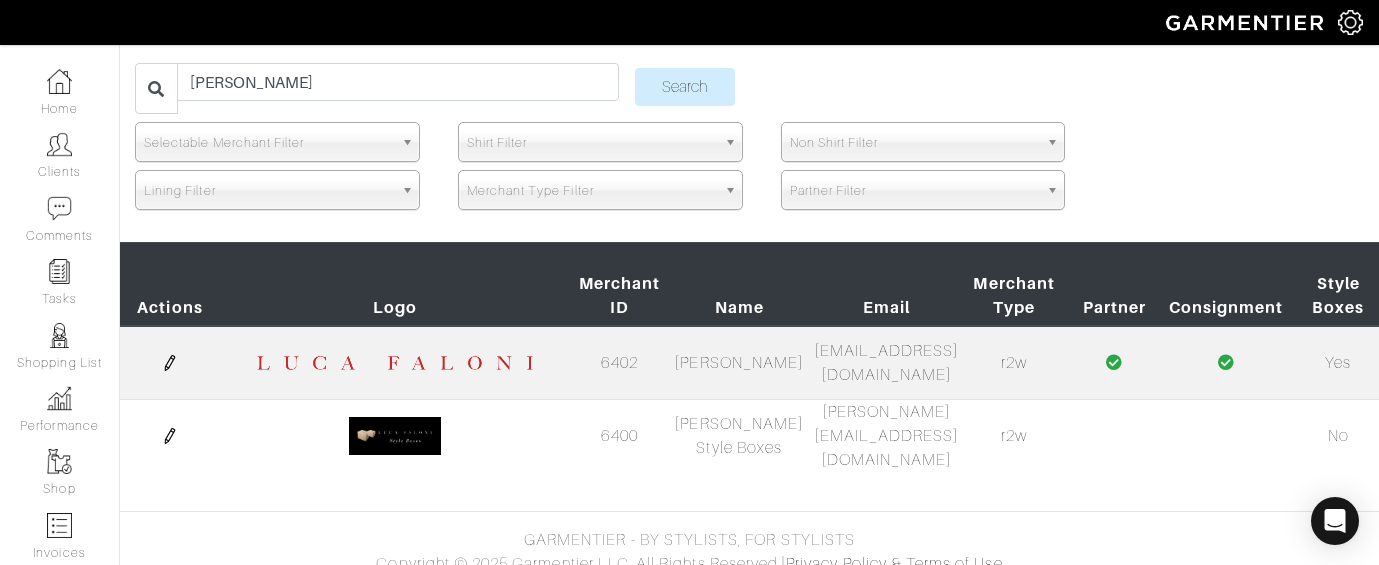click at bounding box center [170, 363] 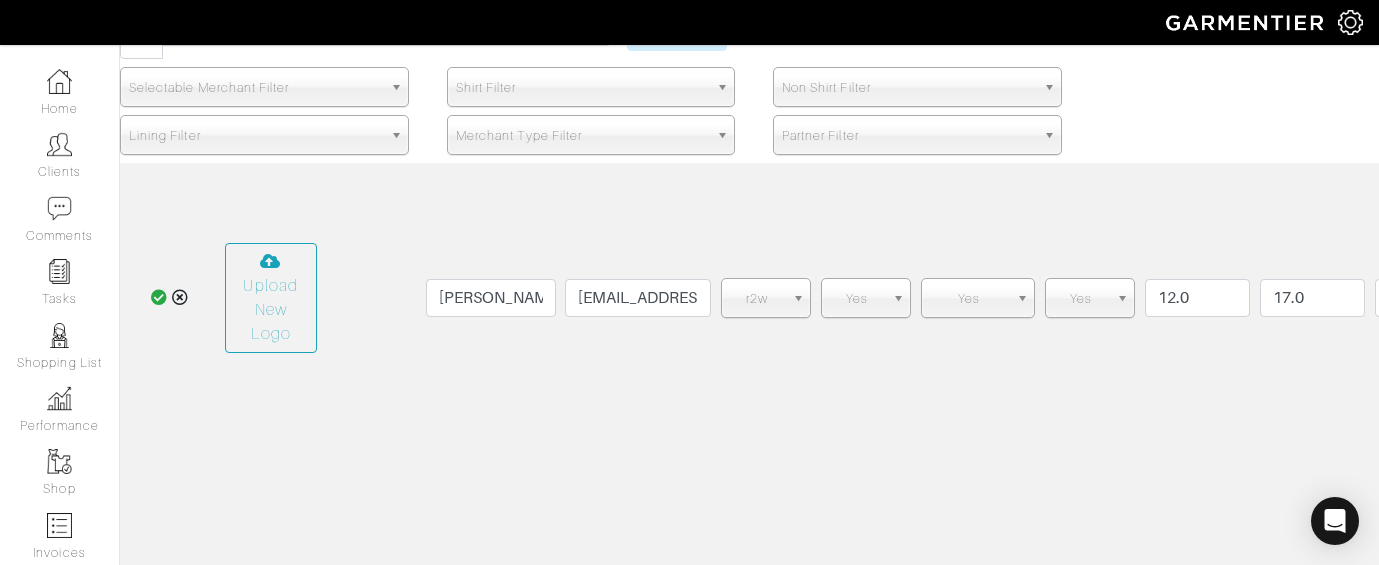 scroll, scrollTop: 474, scrollLeft: 0, axis: vertical 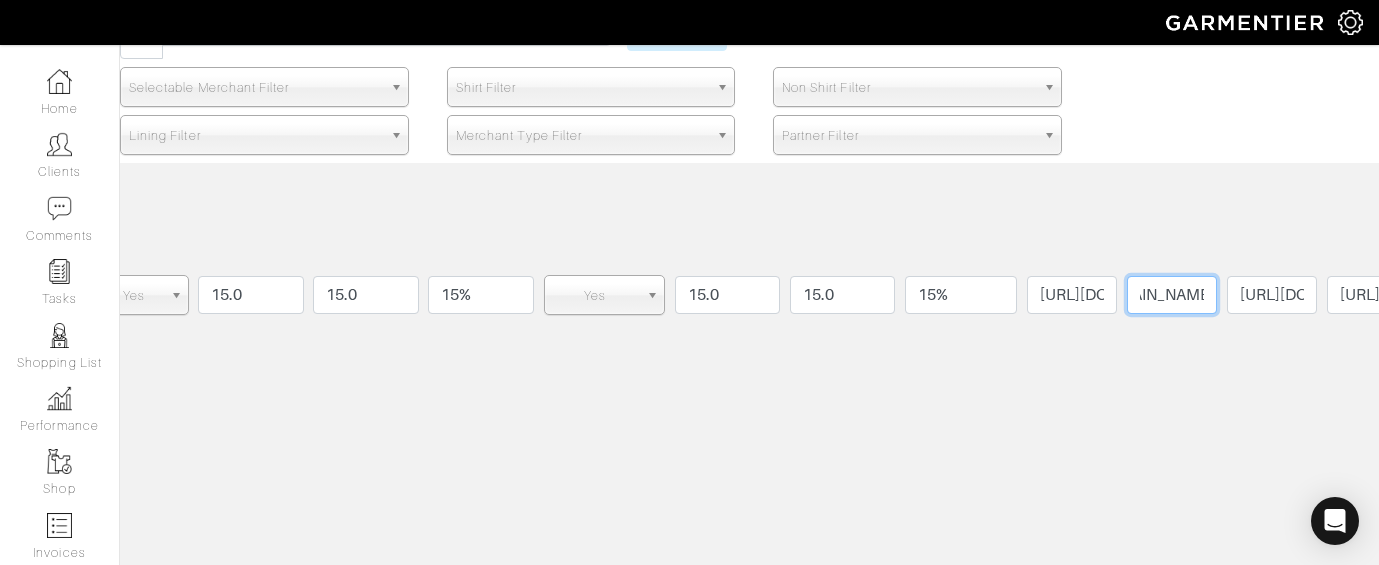drag, startPoint x: 1125, startPoint y: 293, endPoint x: 1302, endPoint y: 300, distance: 177.13837 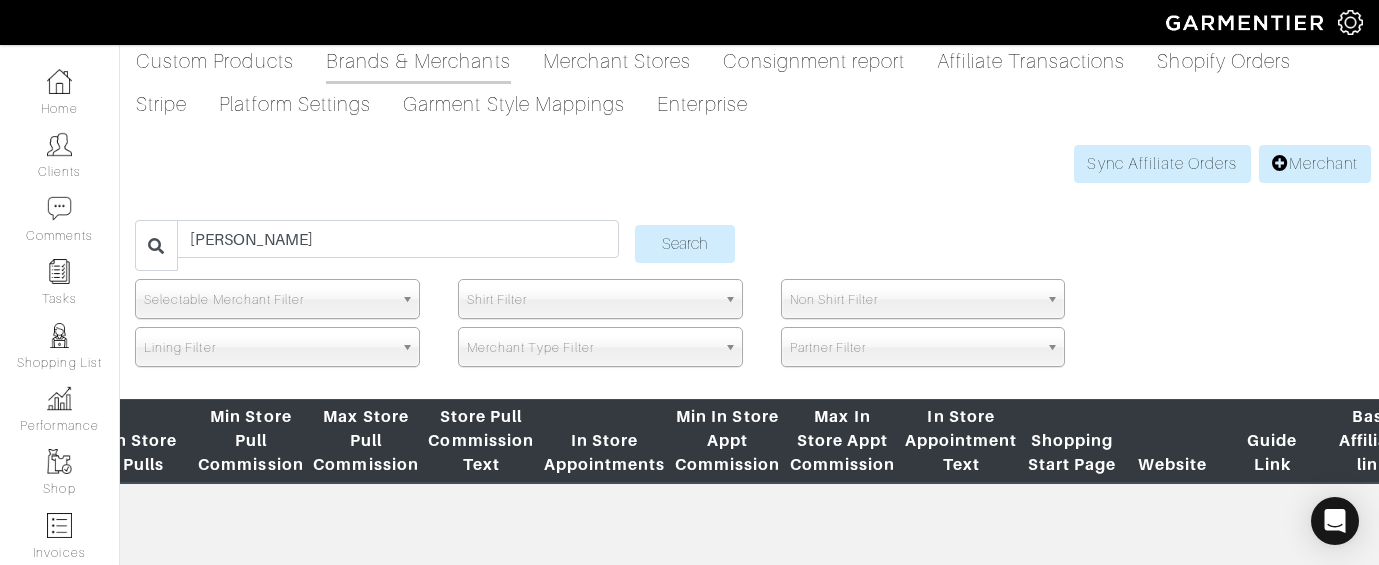 scroll, scrollTop: 0, scrollLeft: 0, axis: both 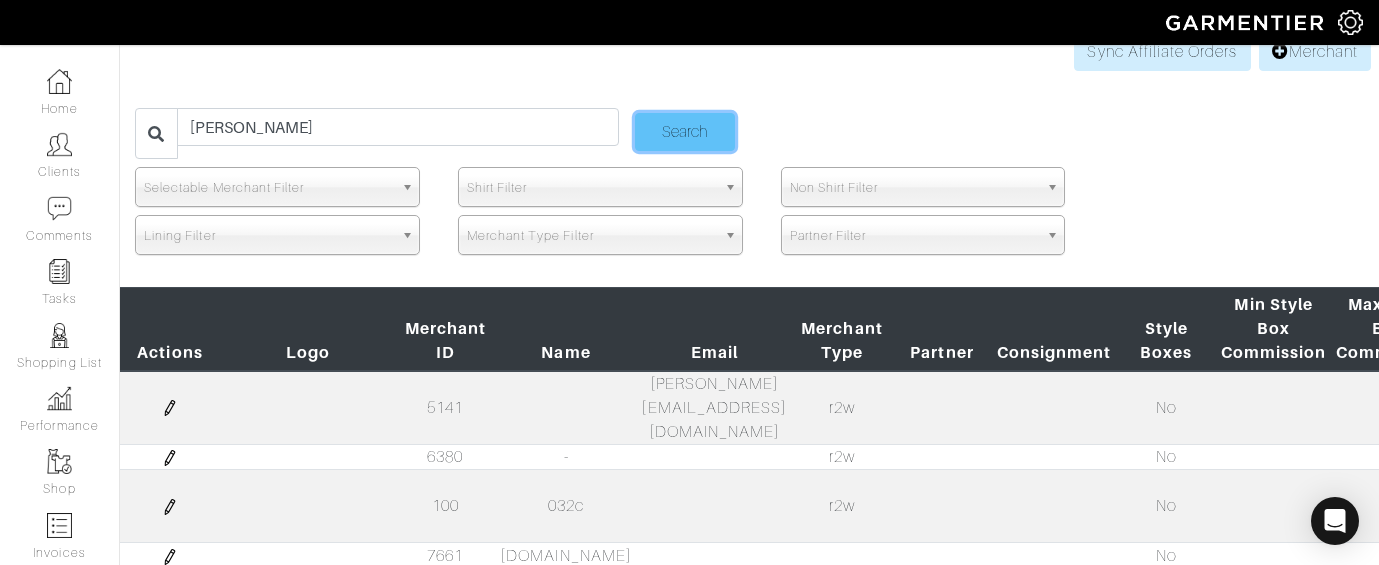 click on "Search" at bounding box center (685, 132) 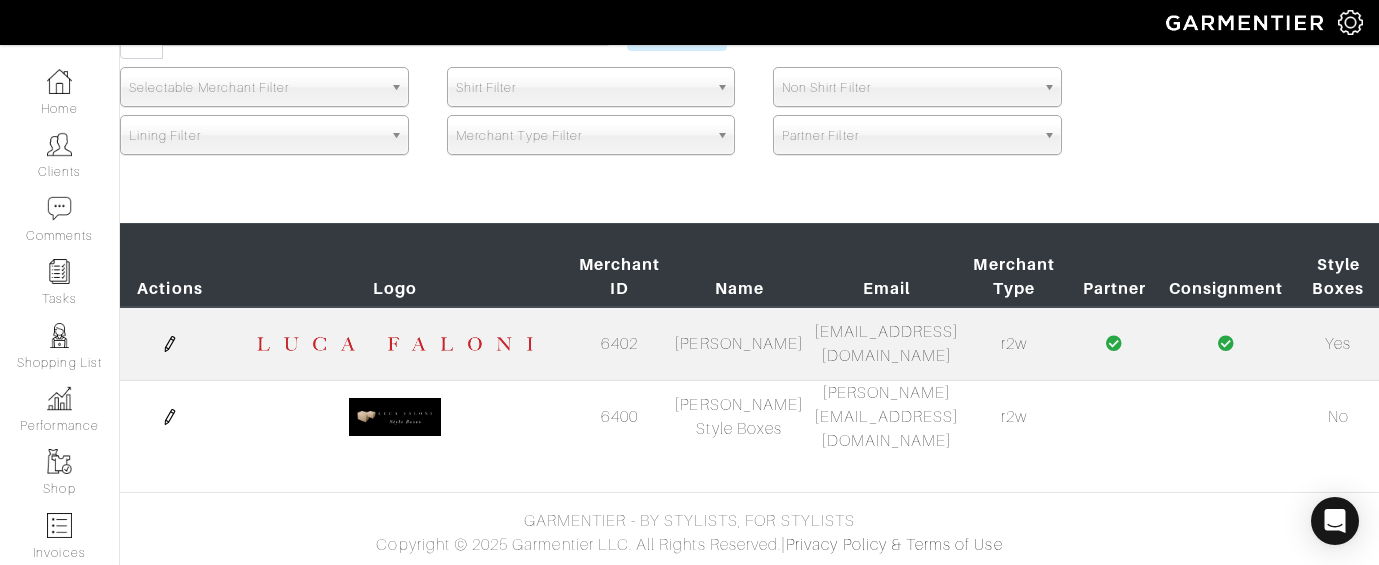 scroll, scrollTop: 303, scrollLeft: 0, axis: vertical 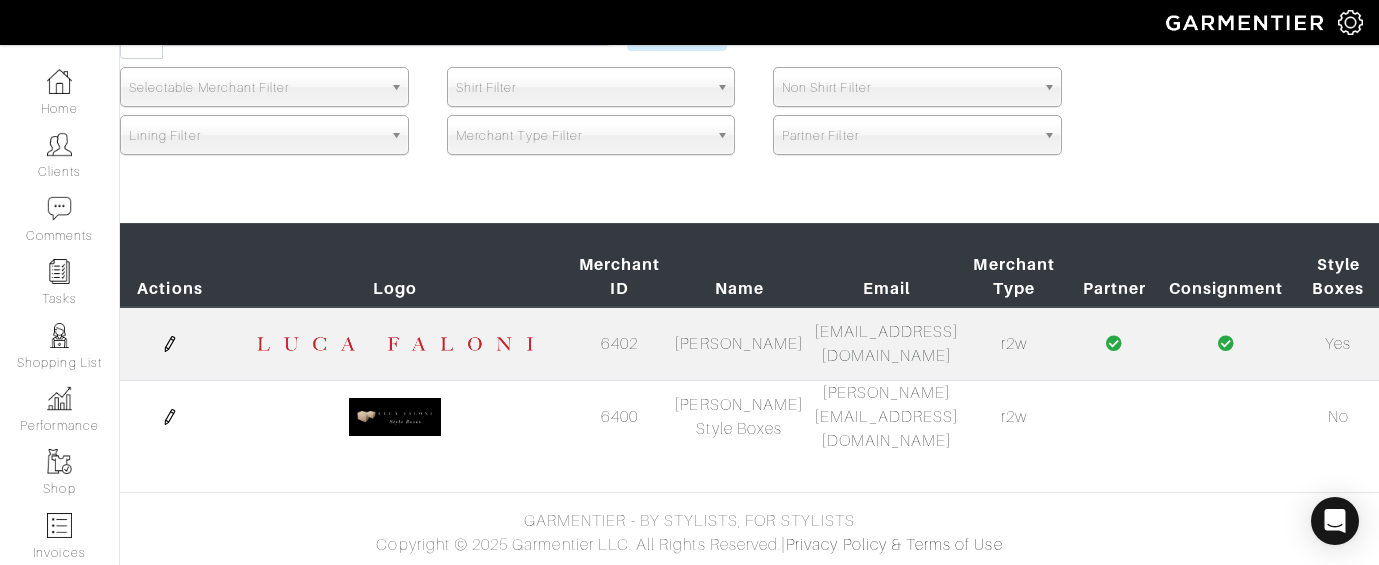 click at bounding box center [170, 344] 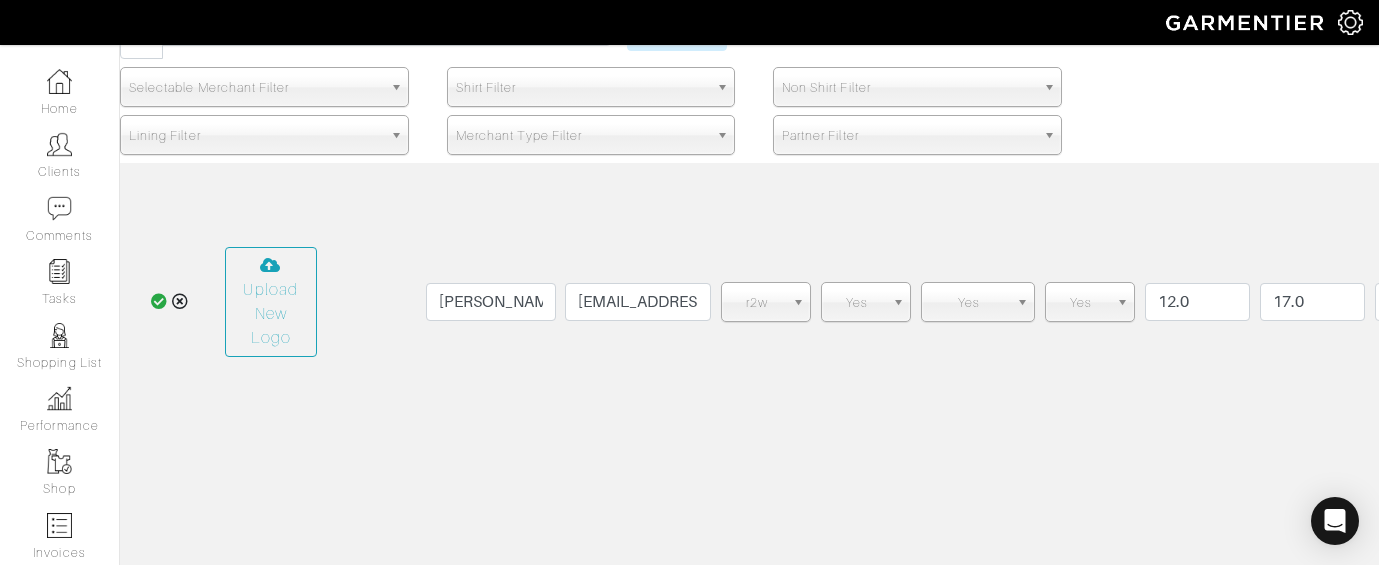 scroll, scrollTop: 491, scrollLeft: 0, axis: vertical 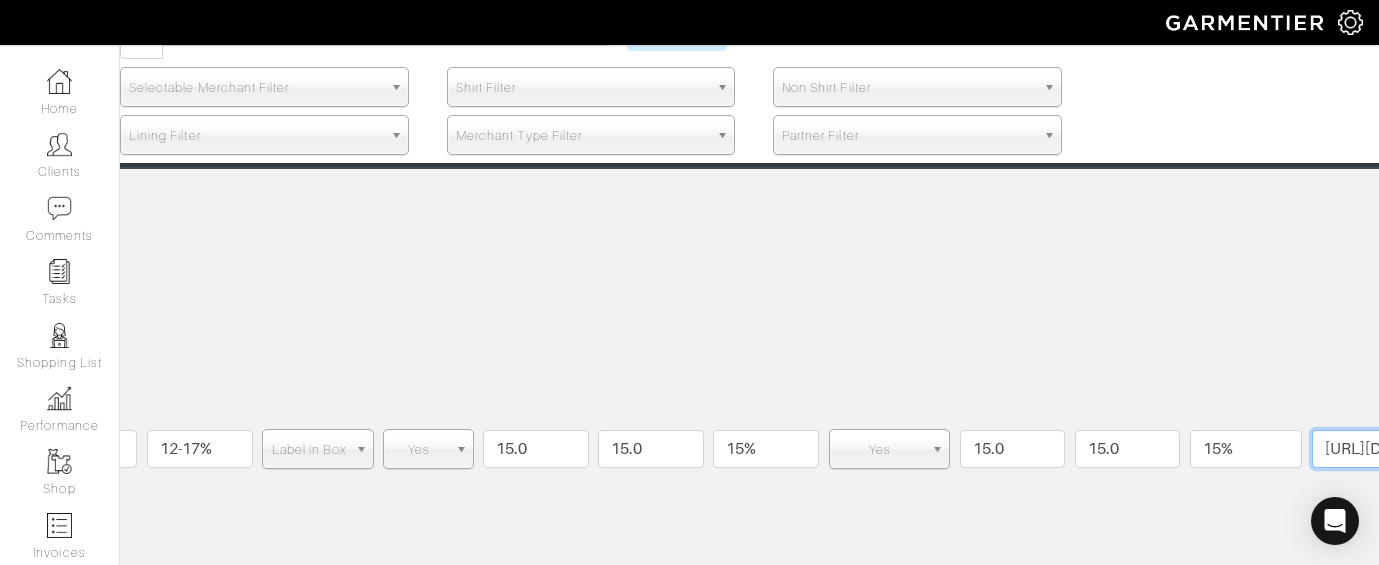 click on "https://lucafaloni.com/?rfsn=6251414.1fc39f&sub1=COMPANYSLUG" at bounding box center (1357, 449) 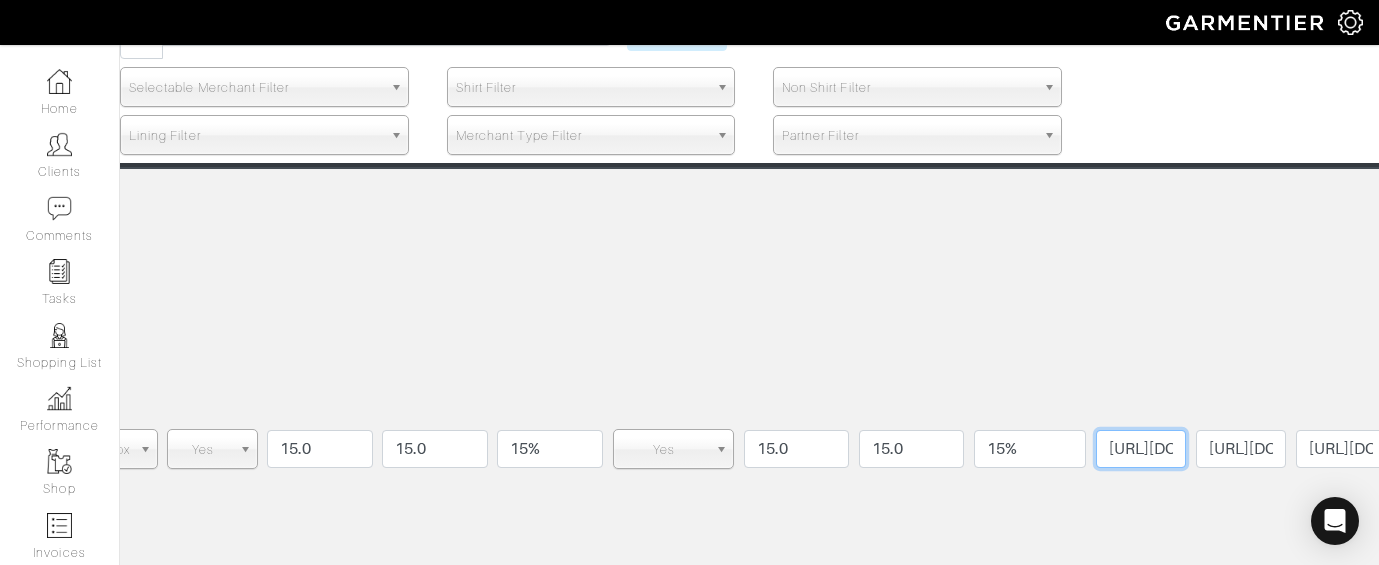 scroll, scrollTop: 0, scrollLeft: 1457, axis: horizontal 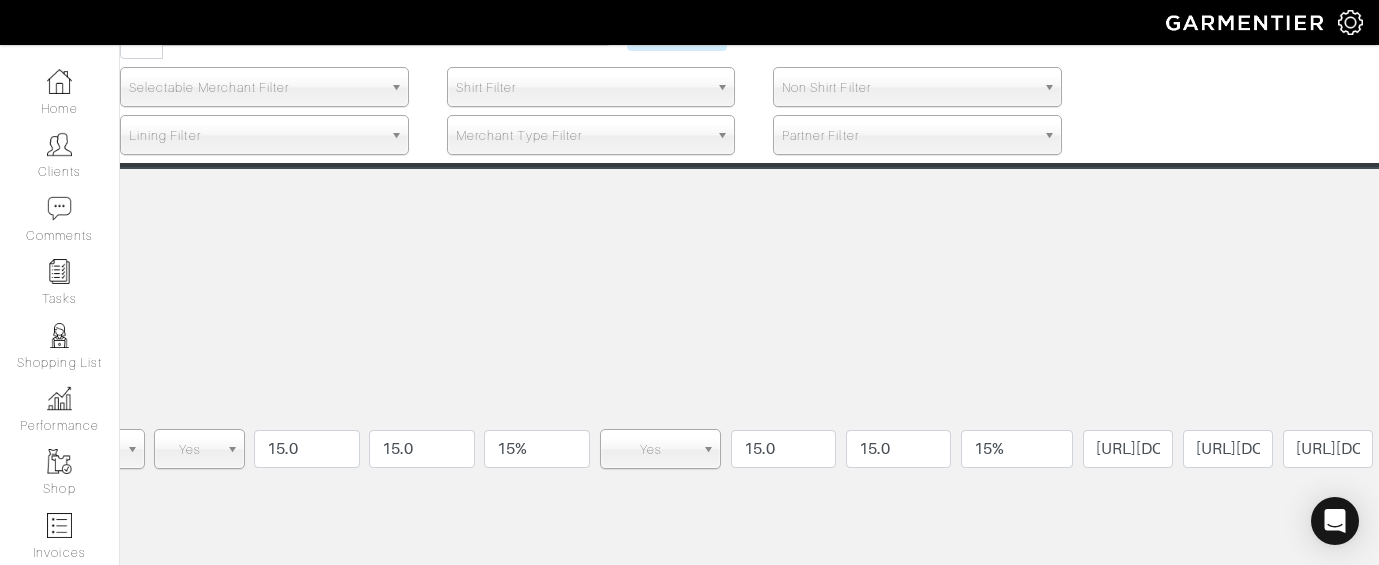 click on "https://lucafaloni.com/?rfsn=6251414.1fc39f&sub1=COMPANYSLUG
https://lucafaloni.com/?rfsn=6251414.1fc39f&sub1=COMPANYSLUG" at bounding box center (1128, 449) 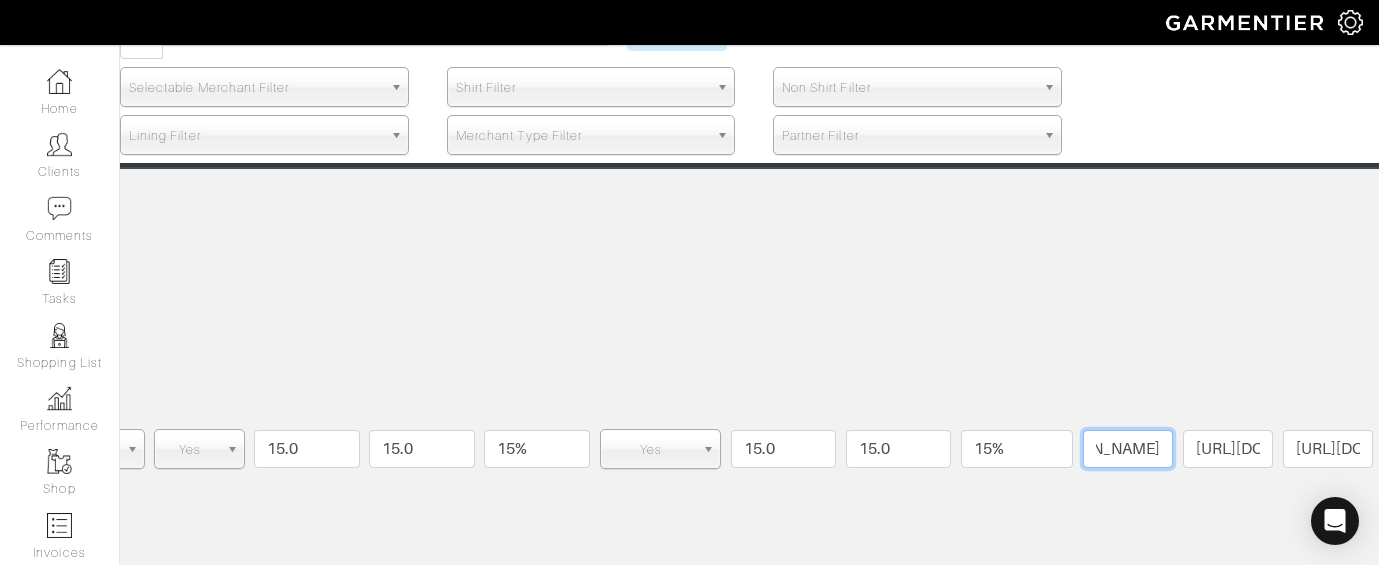 scroll, scrollTop: 0, scrollLeft: 427, axis: horizontal 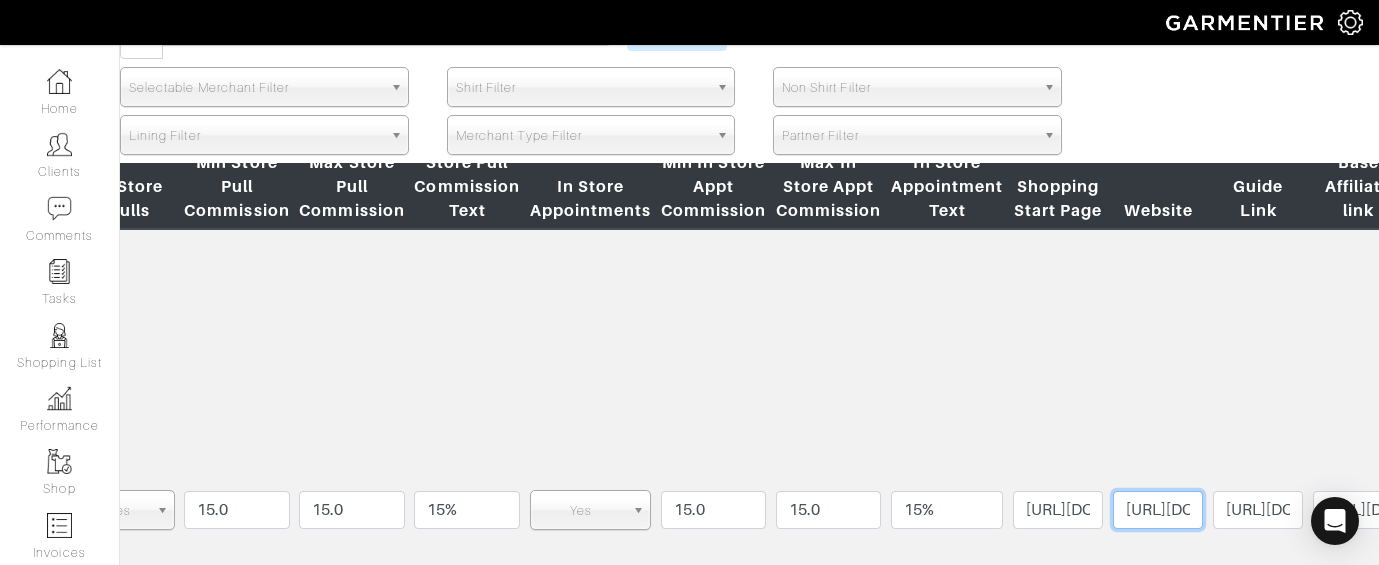 click on "https://lucafaloni.com" at bounding box center [1158, 510] 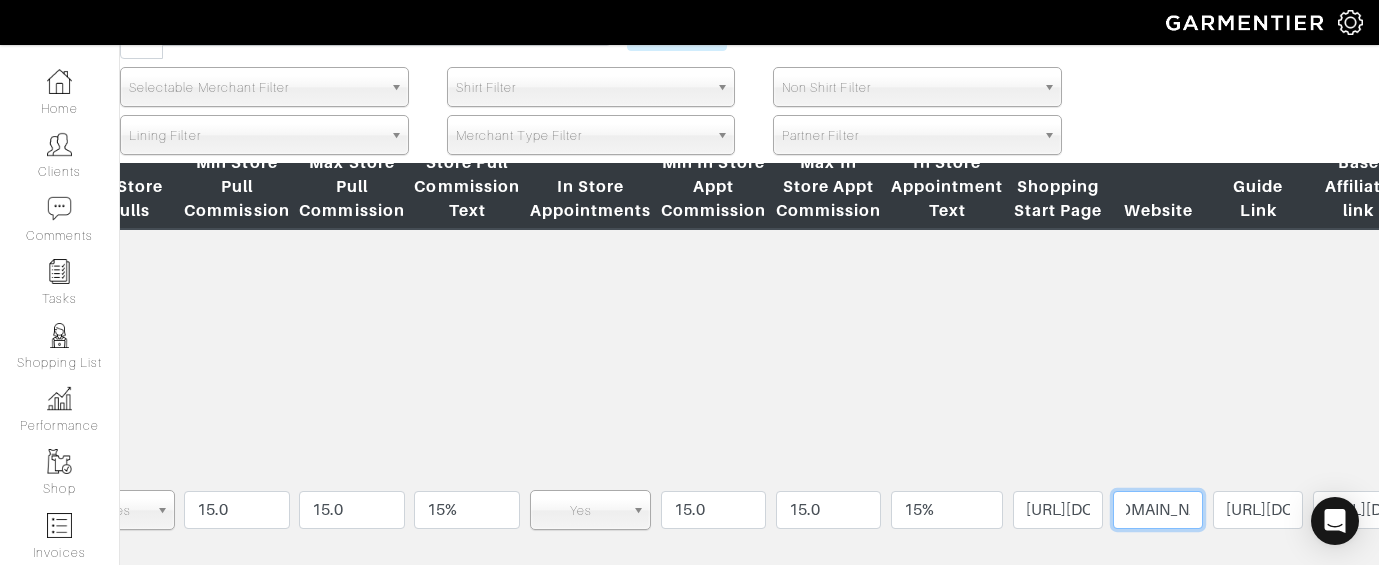 scroll, scrollTop: 0, scrollLeft: 90, axis: horizontal 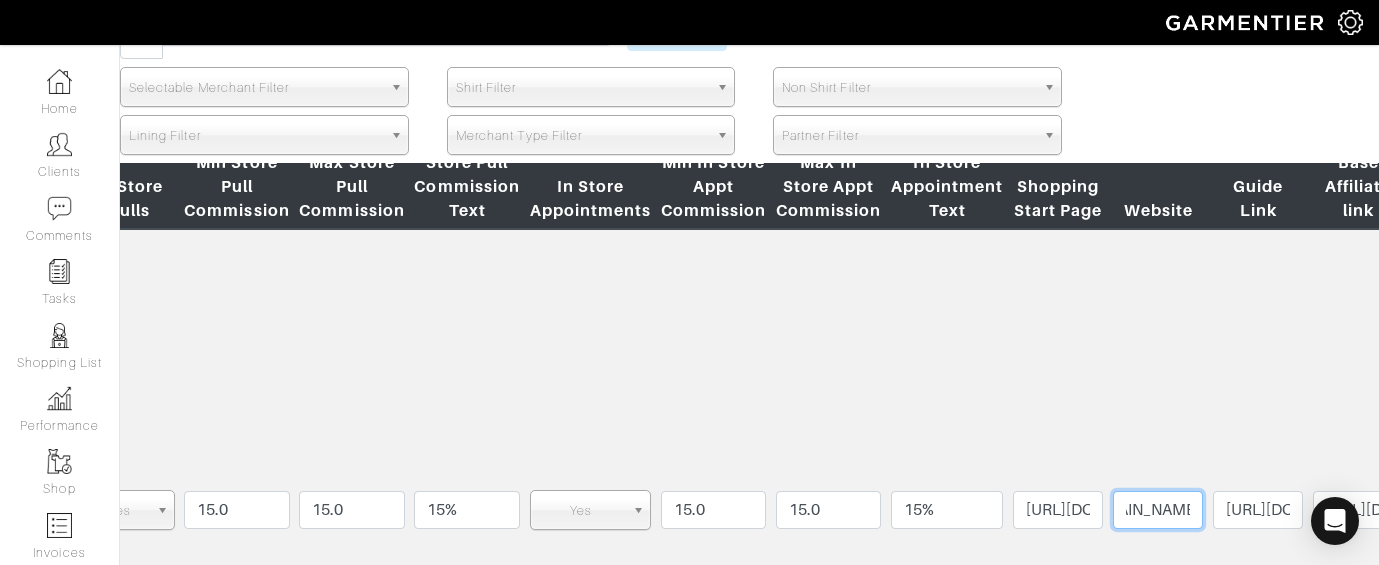 drag, startPoint x: 1106, startPoint y: 508, endPoint x: 1231, endPoint y: 511, distance: 125.035995 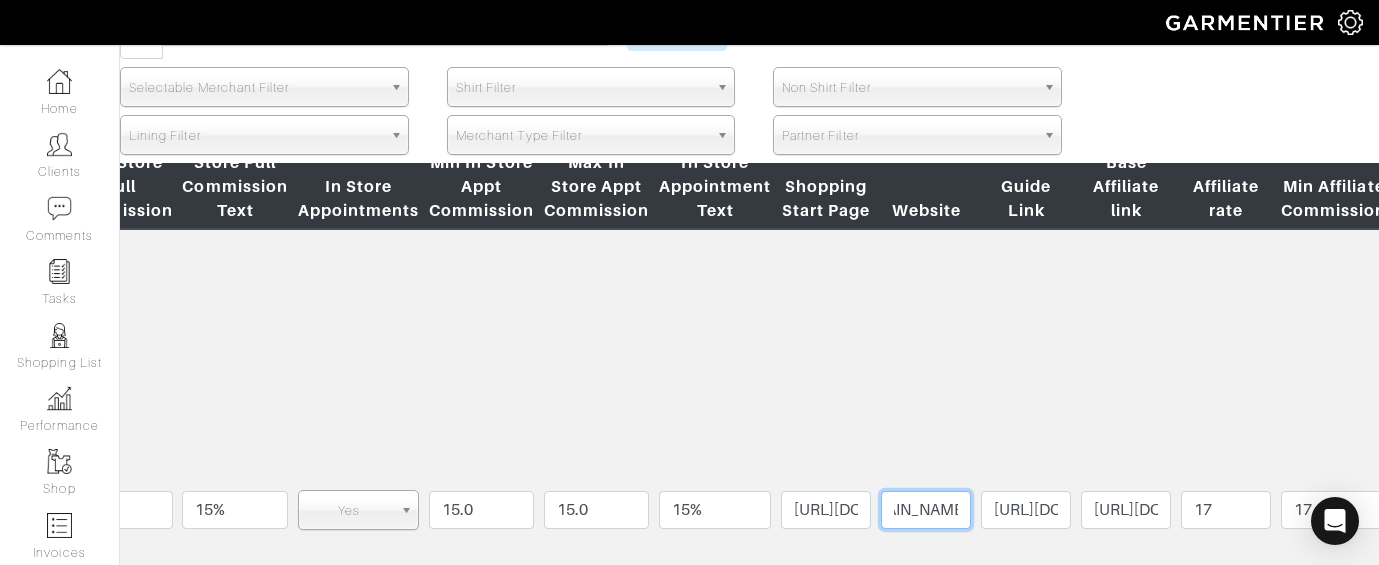 scroll, scrollTop: 0, scrollLeft: 1761, axis: horizontal 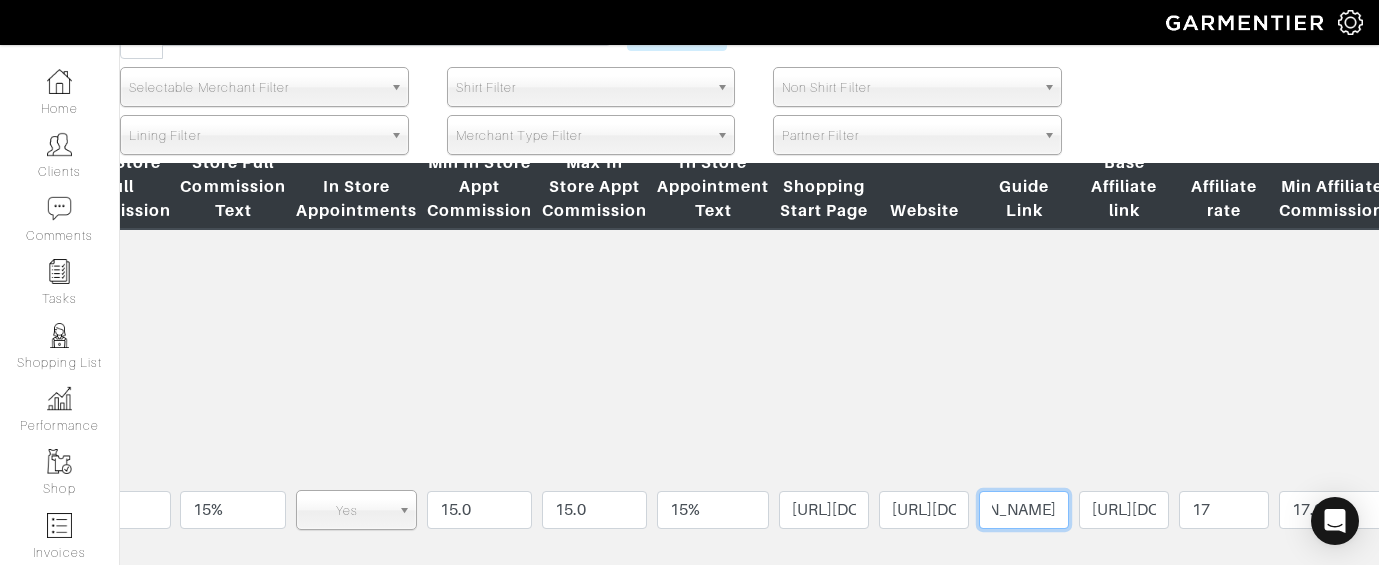 drag, startPoint x: 972, startPoint y: 513, endPoint x: 1085, endPoint y: 514, distance: 113.004425 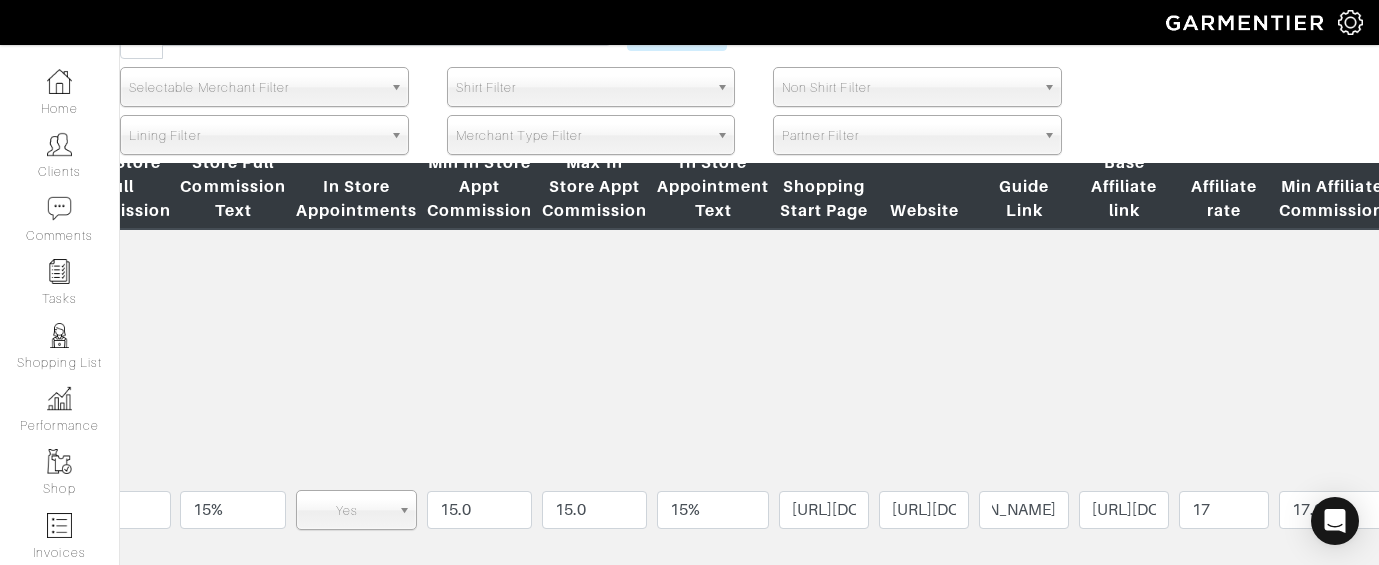scroll, scrollTop: 0, scrollLeft: 0, axis: both 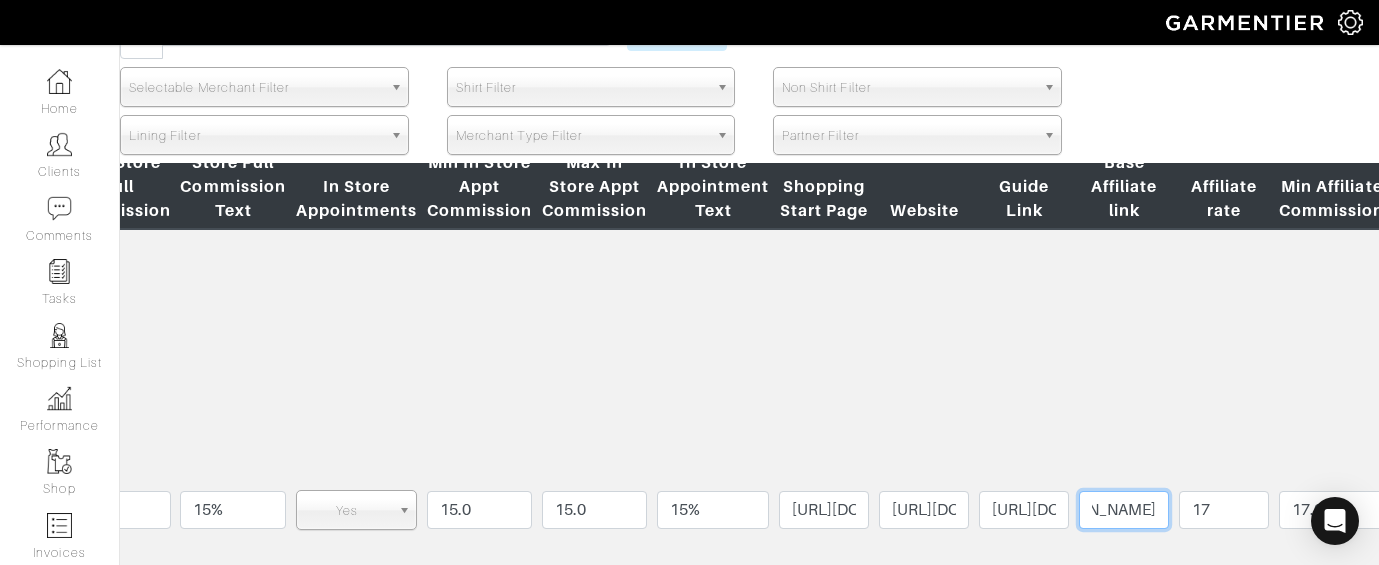 drag, startPoint x: 1076, startPoint y: 508, endPoint x: 1197, endPoint y: 508, distance: 121 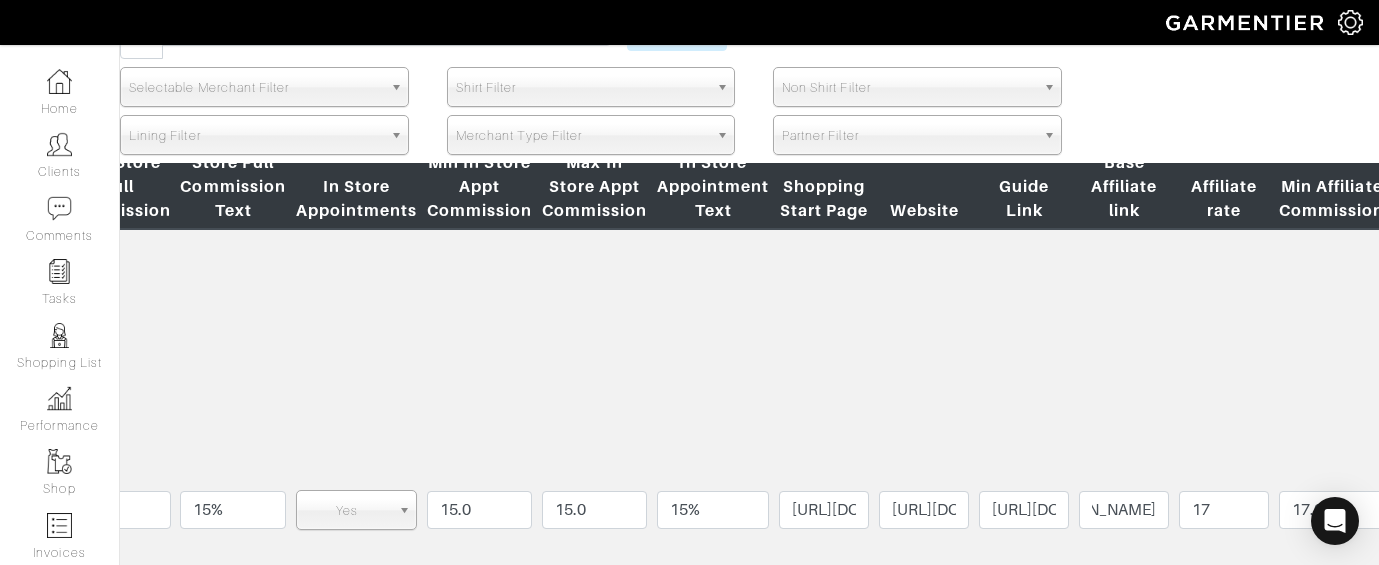 scroll, scrollTop: 0, scrollLeft: 0, axis: both 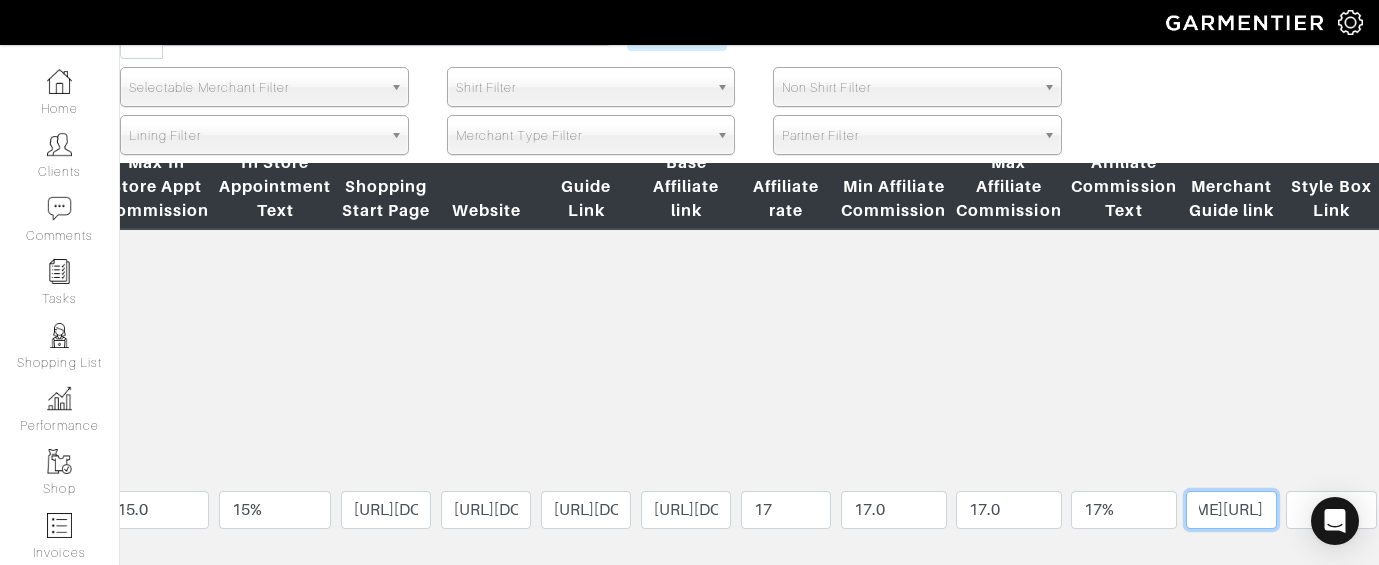 drag, startPoint x: 1183, startPoint y: 509, endPoint x: 1279, endPoint y: 504, distance: 96.13012 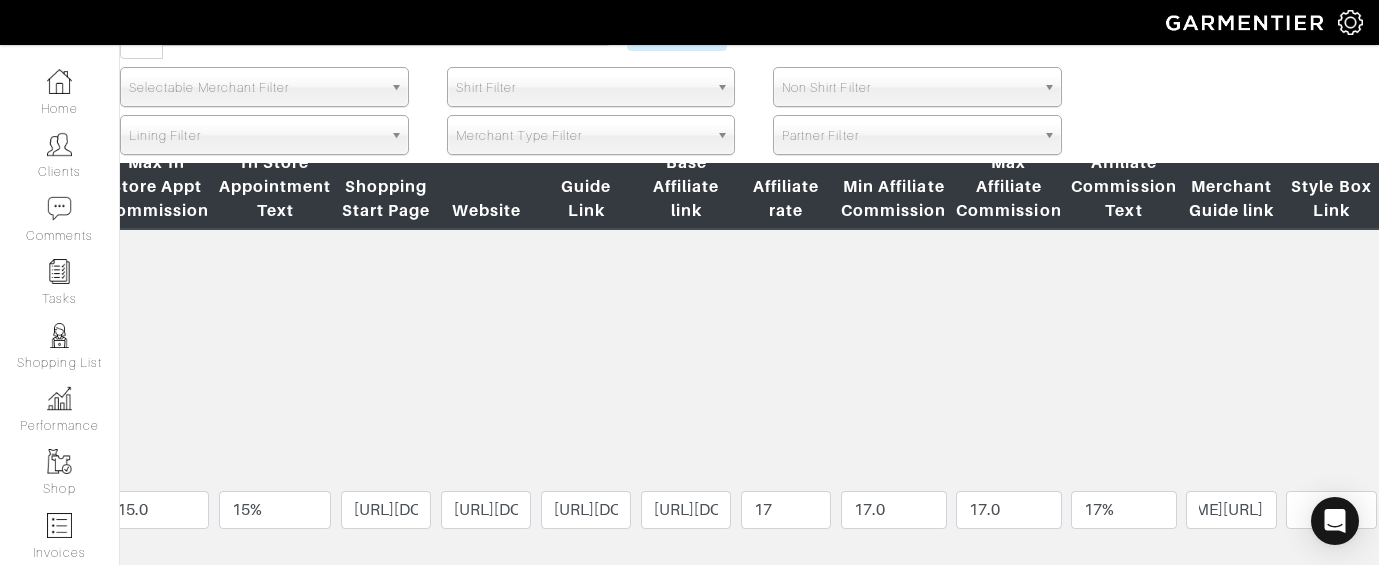 scroll, scrollTop: 0, scrollLeft: 0, axis: both 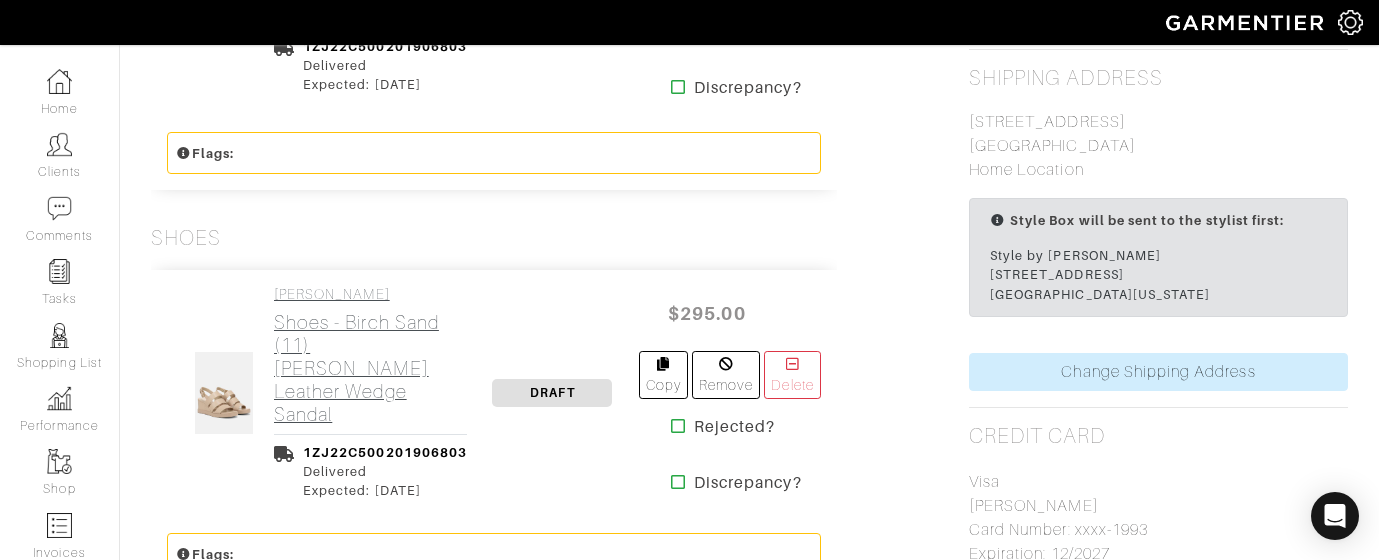 click on "Shoes -   Birch Sand (11)
[PERSON_NAME] Leather Wedge Sandal" at bounding box center (370, 368) 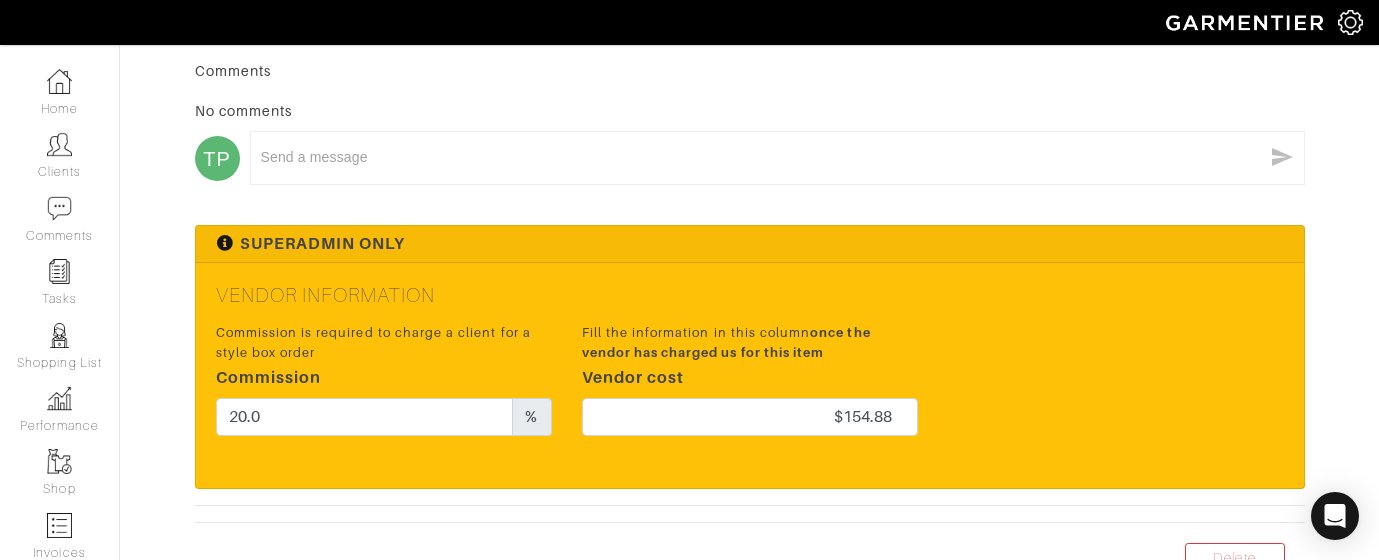 scroll, scrollTop: 1017, scrollLeft: 0, axis: vertical 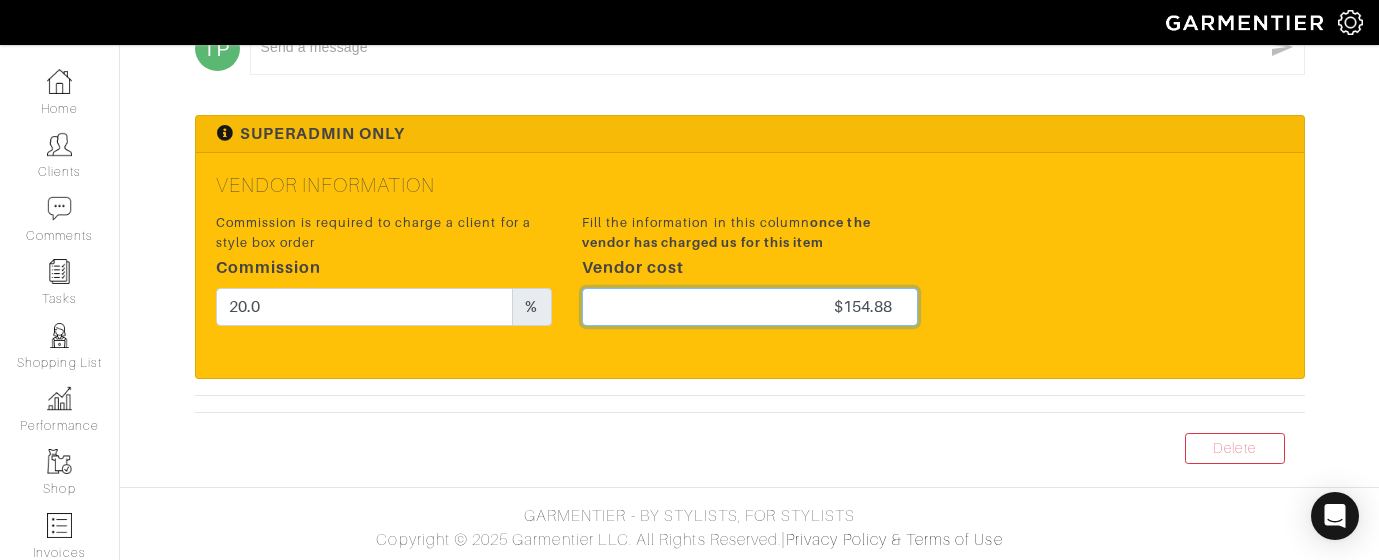 drag, startPoint x: 901, startPoint y: 309, endPoint x: 812, endPoint y: 302, distance: 89.27486 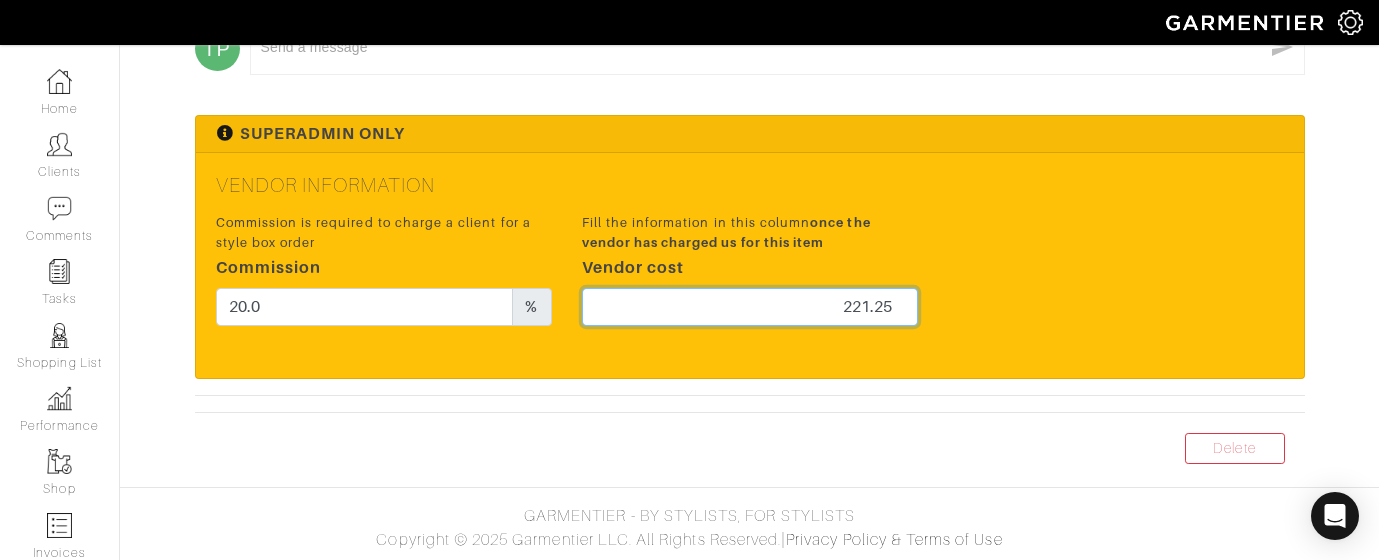type on "221.25" 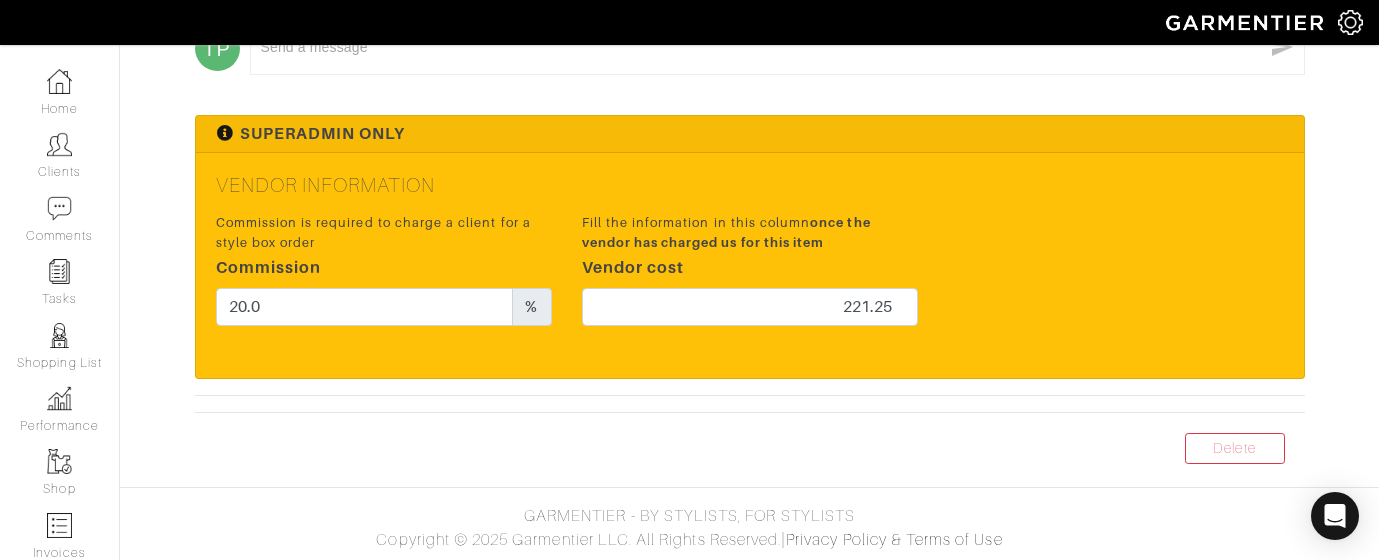 click on "Vendor Information
Commission is required to charge a client for a style box order
Commission
20.0
%
Fill the information in this column  once the vendor has charged us for this item
Vendor cost
221.25" at bounding box center [750, 265] 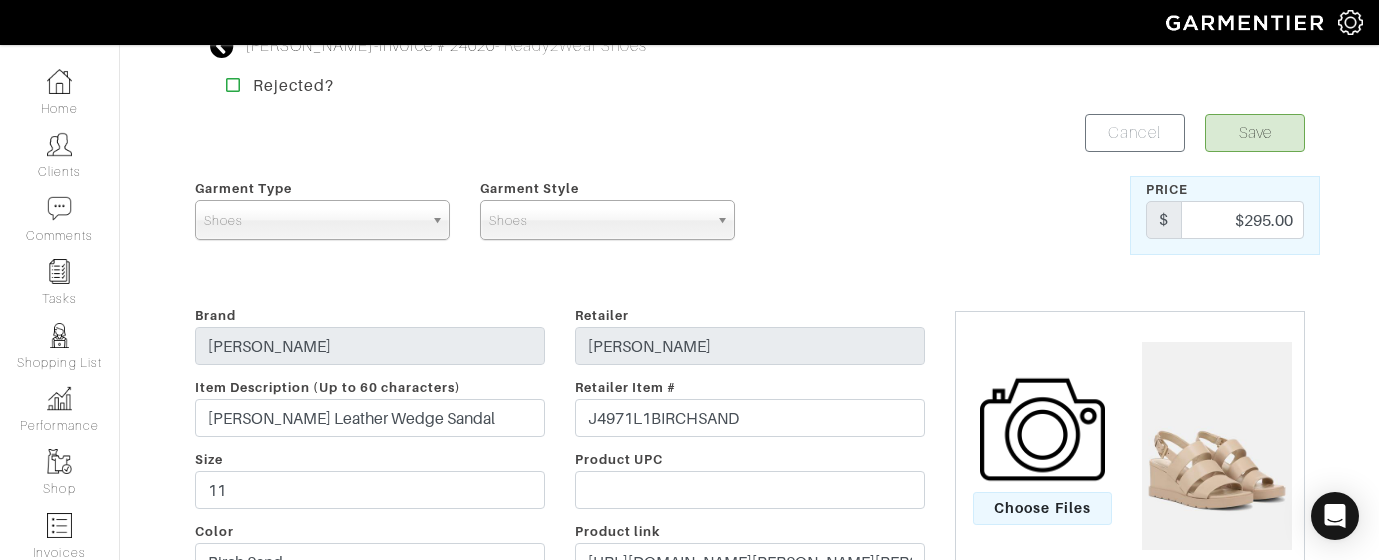 scroll, scrollTop: 0, scrollLeft: 0, axis: both 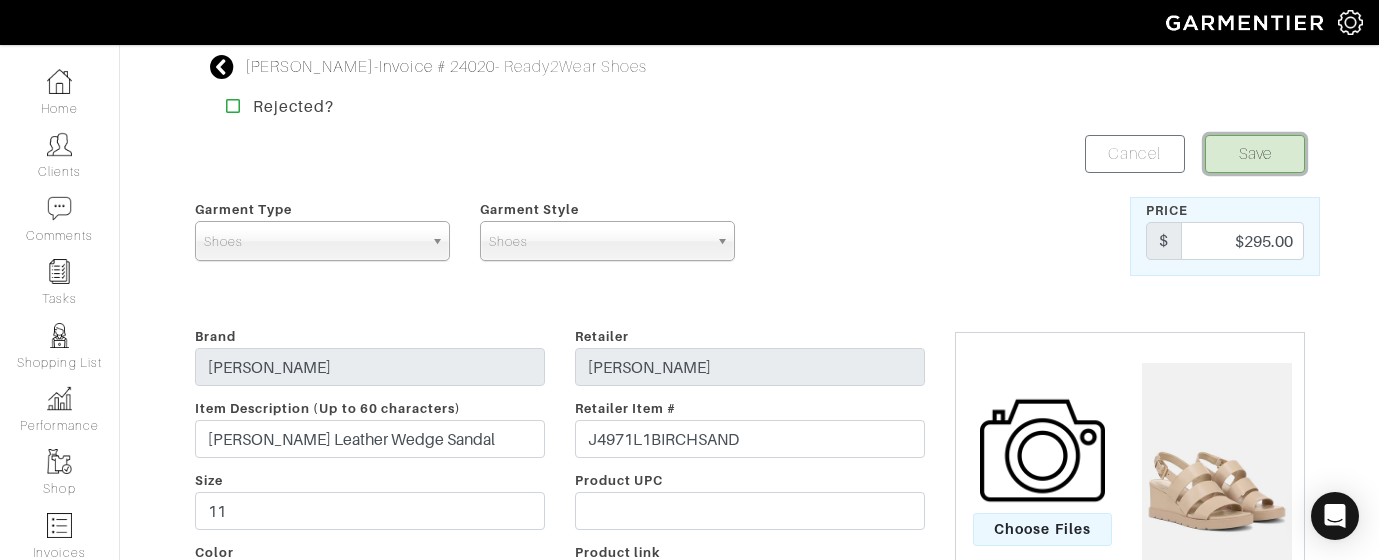 click on "Save" at bounding box center [1255, 154] 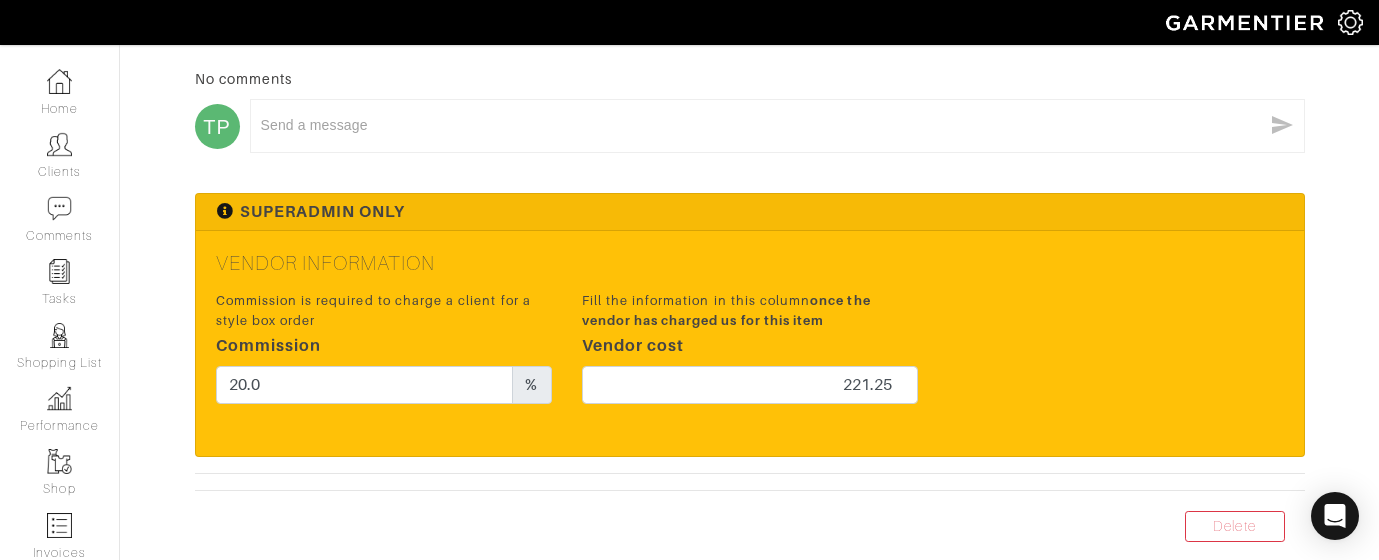 scroll, scrollTop: 1017, scrollLeft: 0, axis: vertical 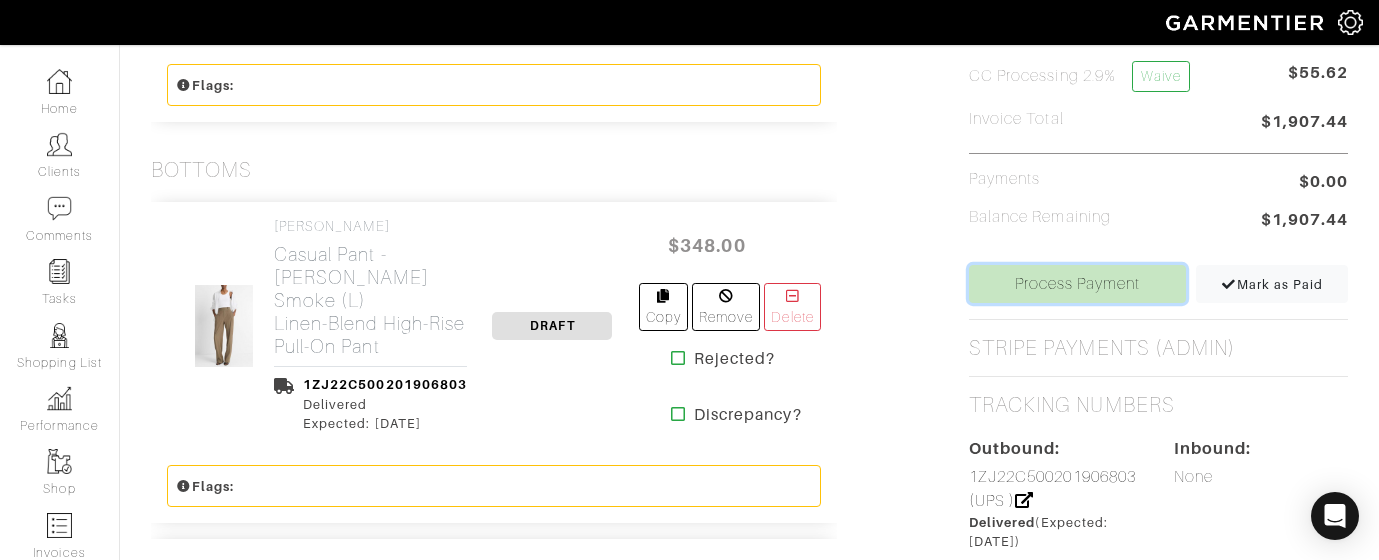 click on "Process Payment" at bounding box center (1077, 284) 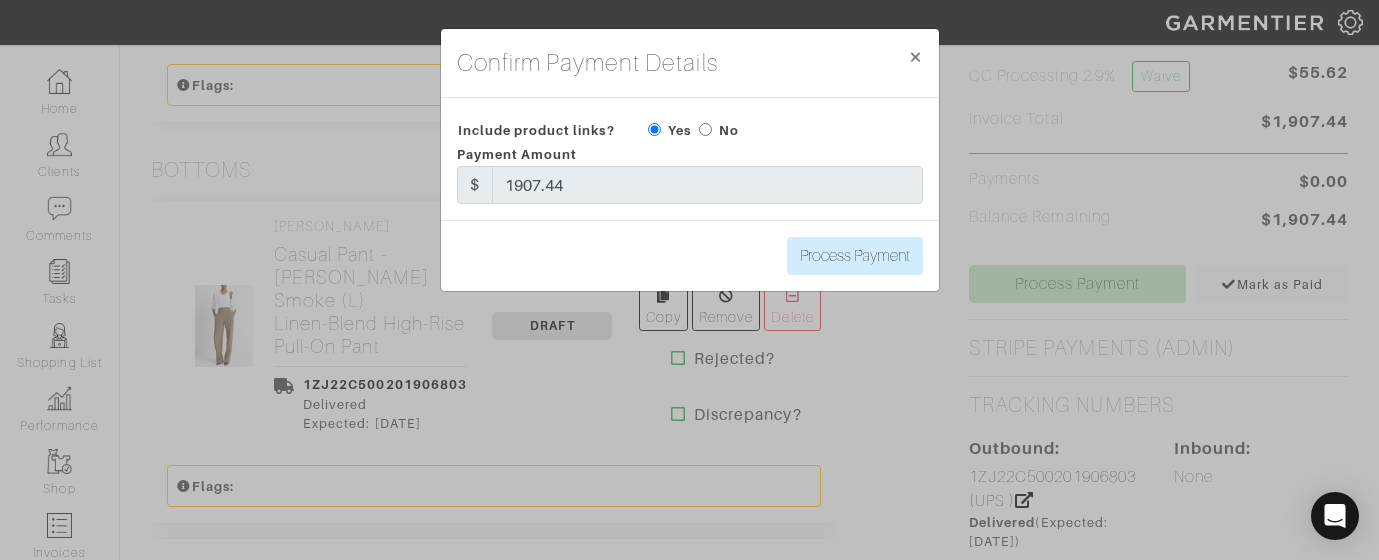 click at bounding box center [705, 129] 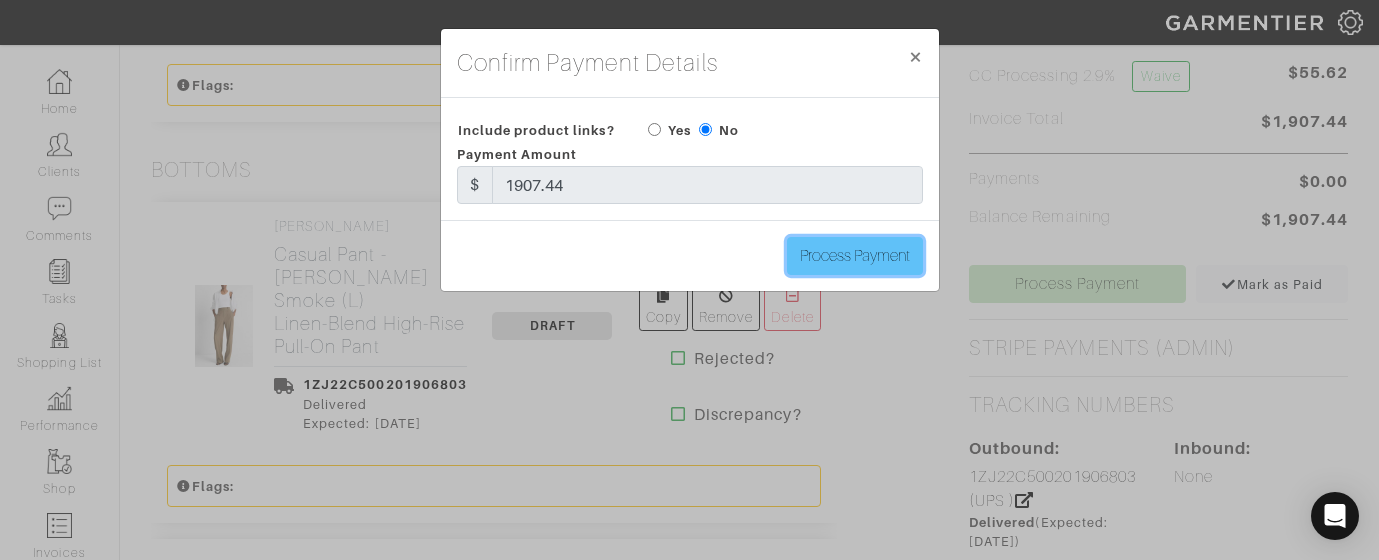 click on "Process Payment" at bounding box center [855, 256] 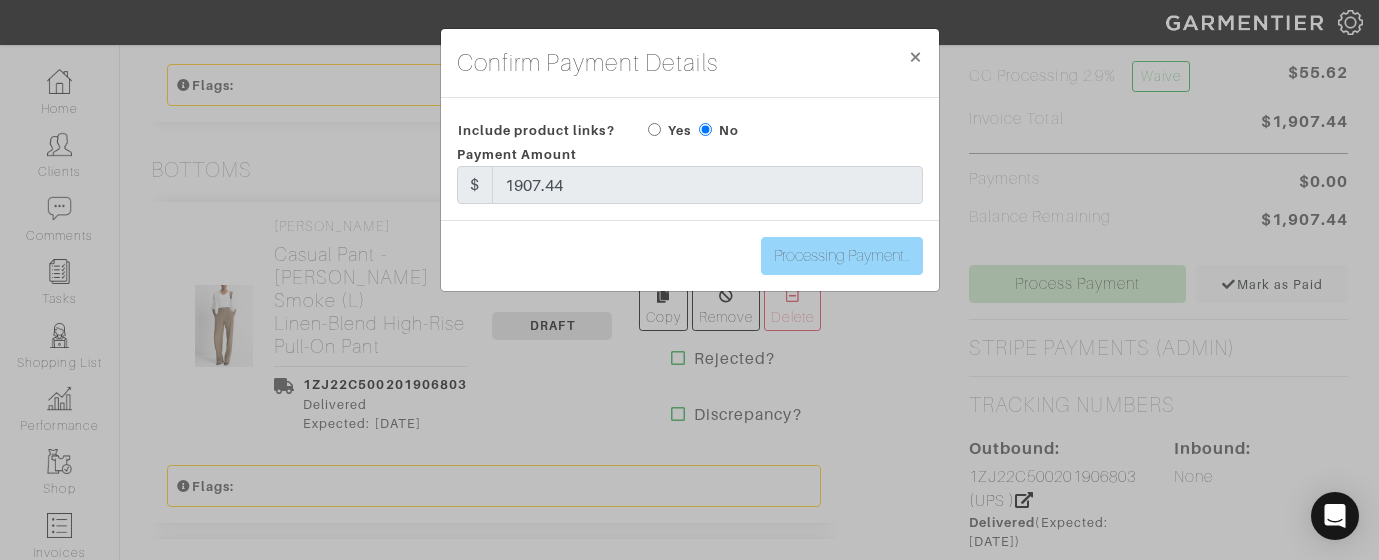 type on "Process Payment" 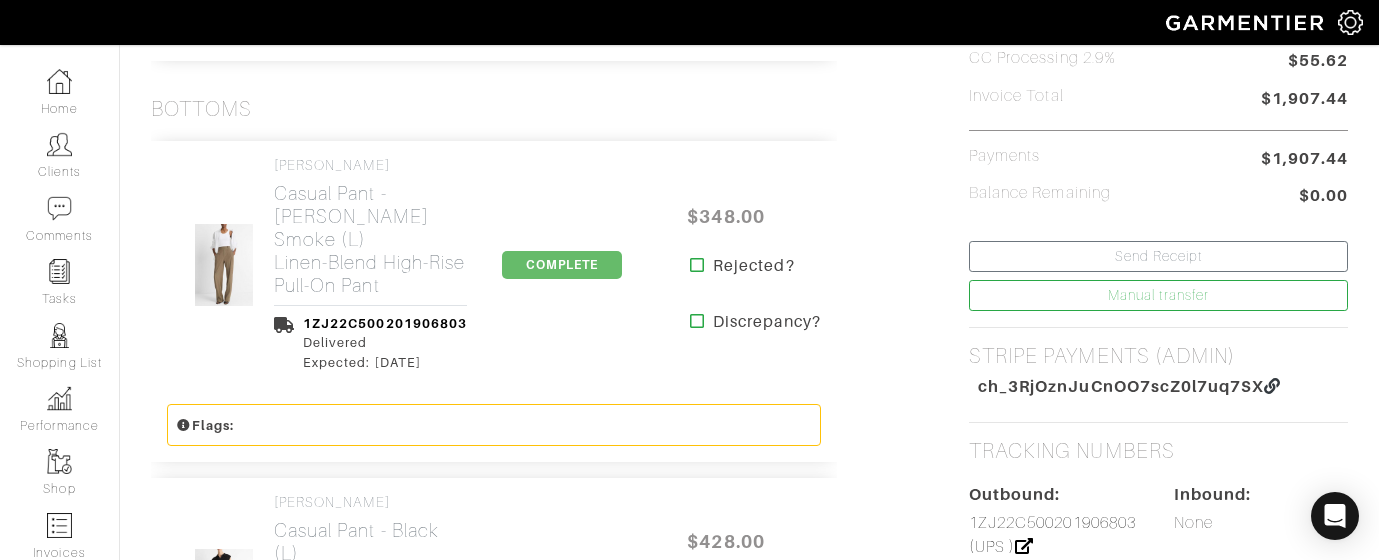 scroll, scrollTop: 0, scrollLeft: 0, axis: both 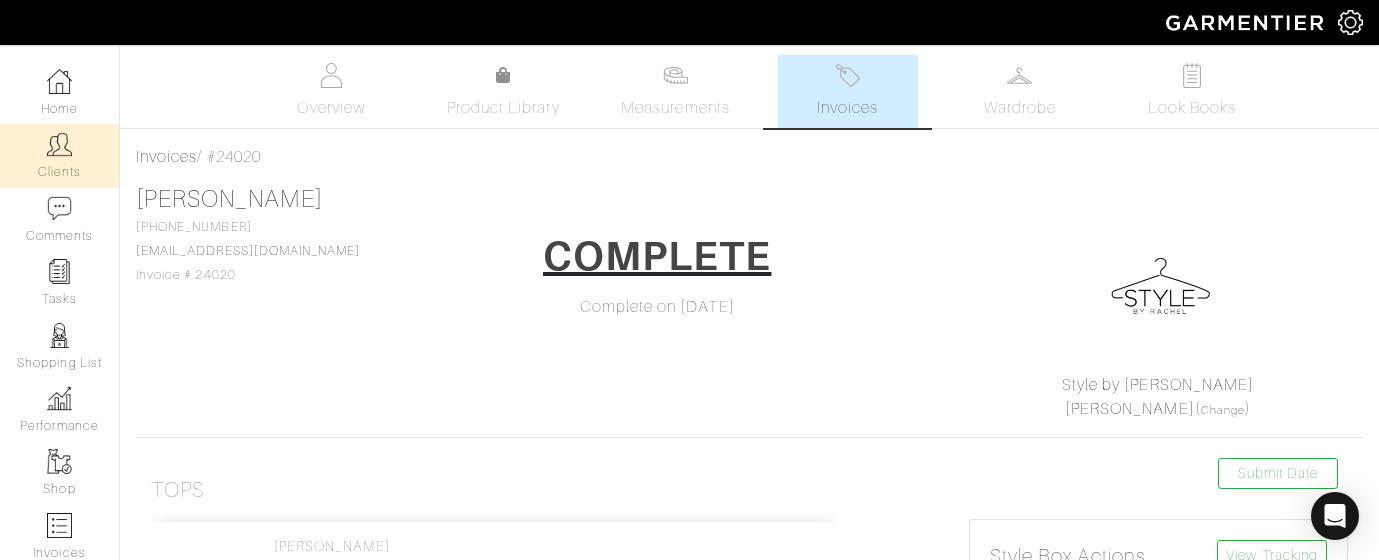 click on "Clients" at bounding box center [59, 155] 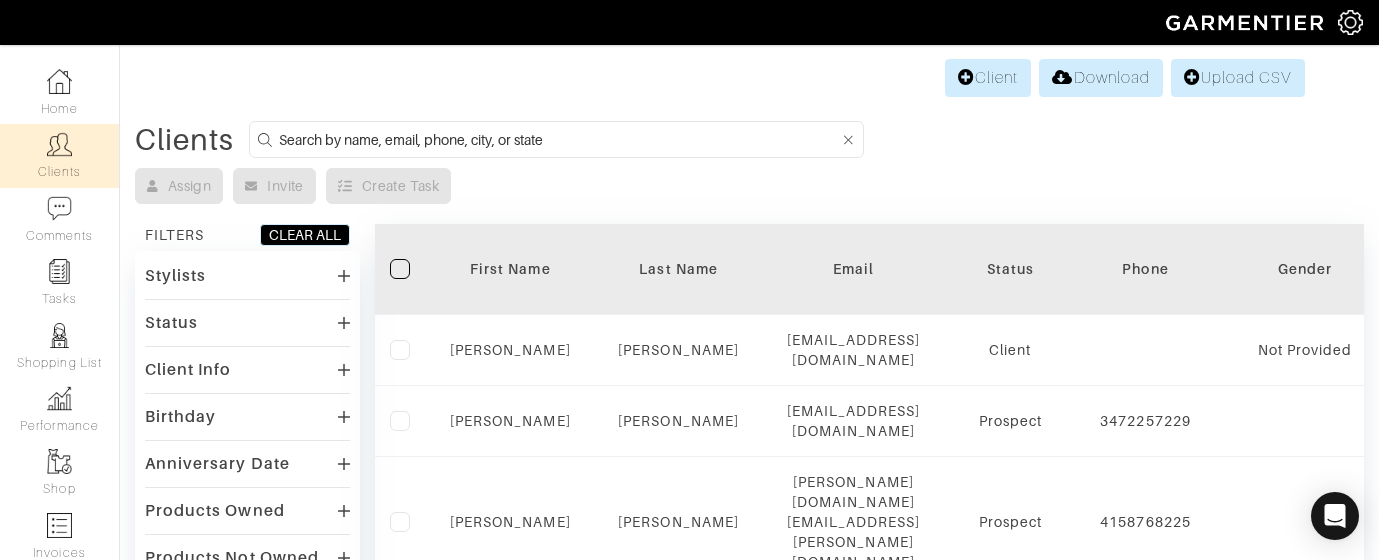 click at bounding box center [559, 139] 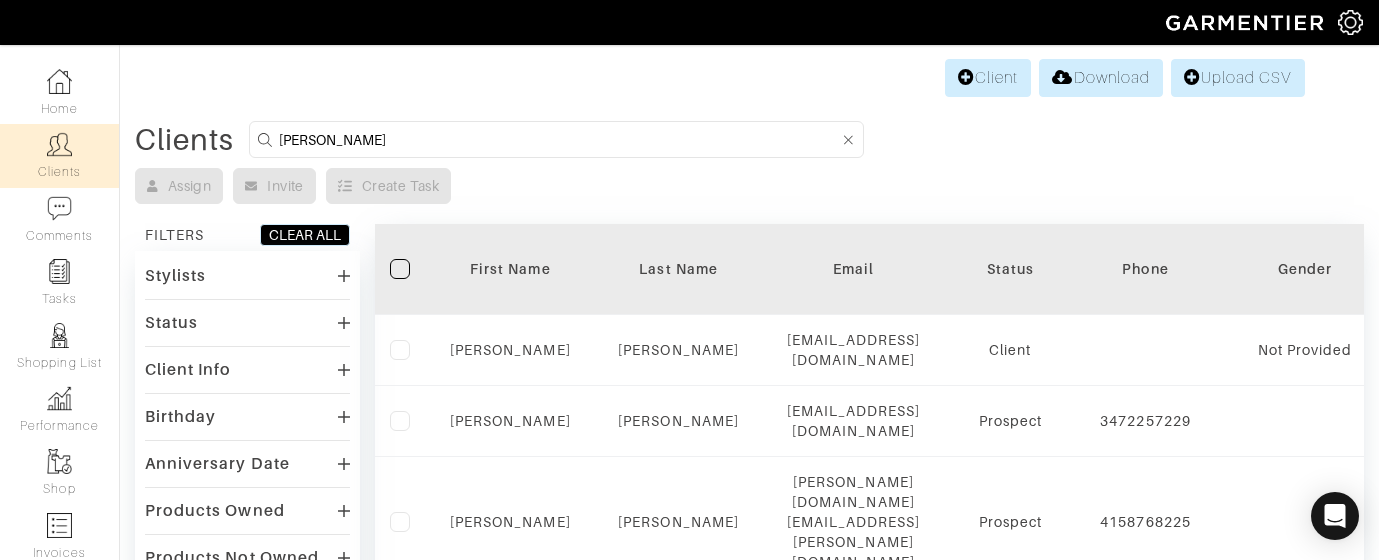 type on "caitlyn" 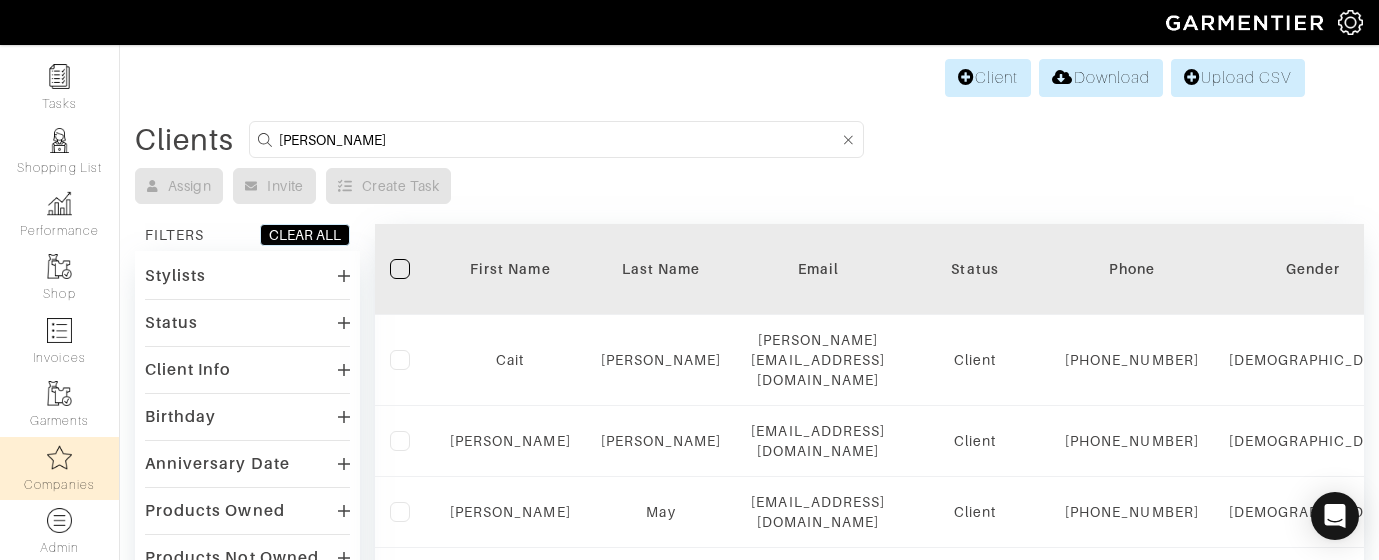 scroll, scrollTop: 196, scrollLeft: 0, axis: vertical 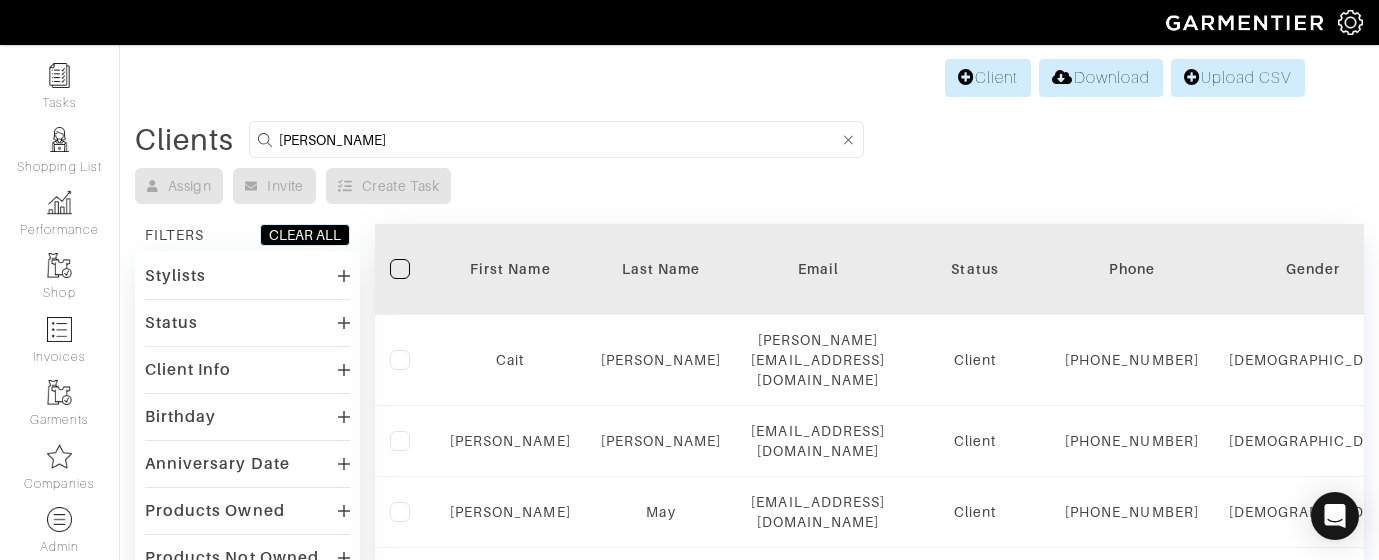click at bounding box center [1350, 22] 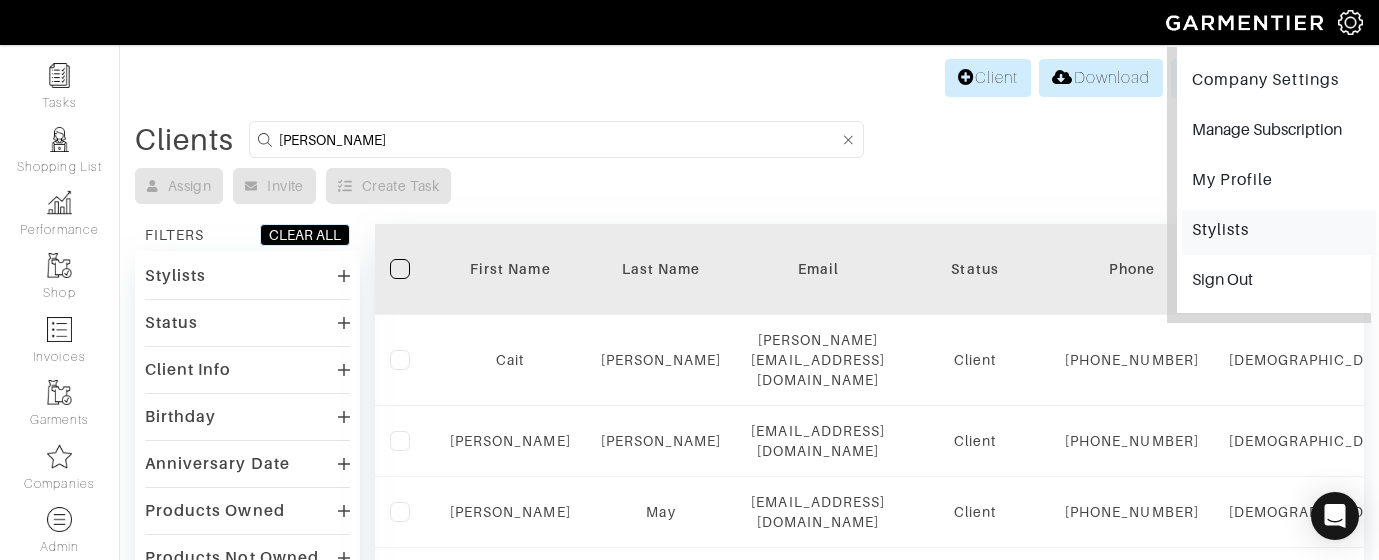 click on "Stylists" at bounding box center (1279, 232) 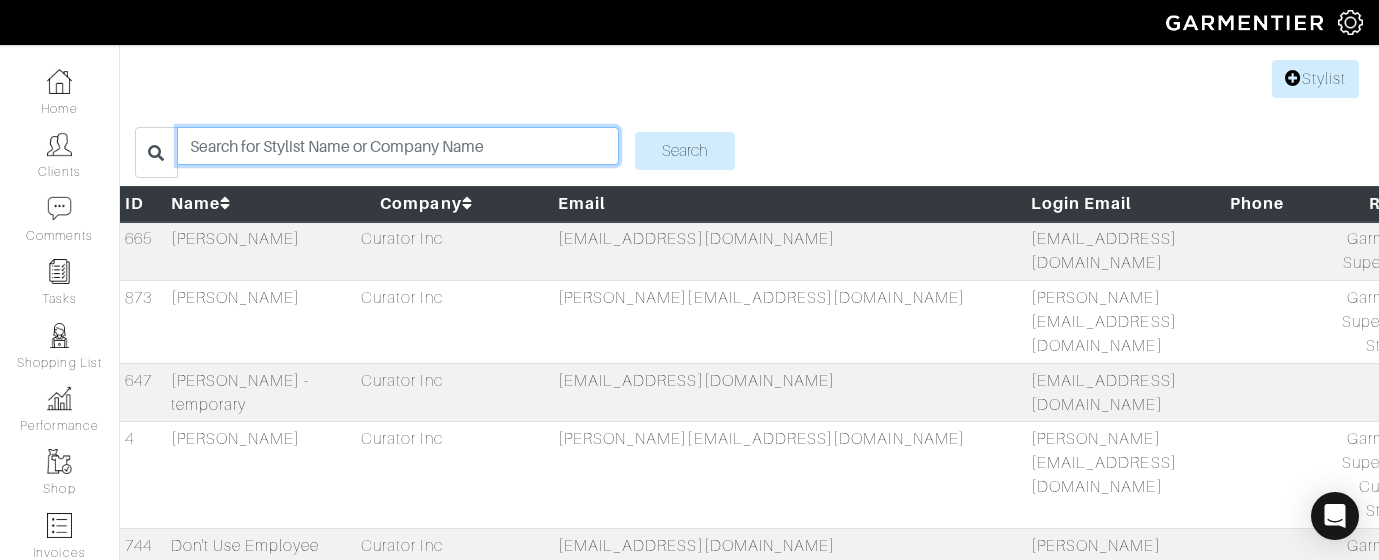 click at bounding box center (397, 146) 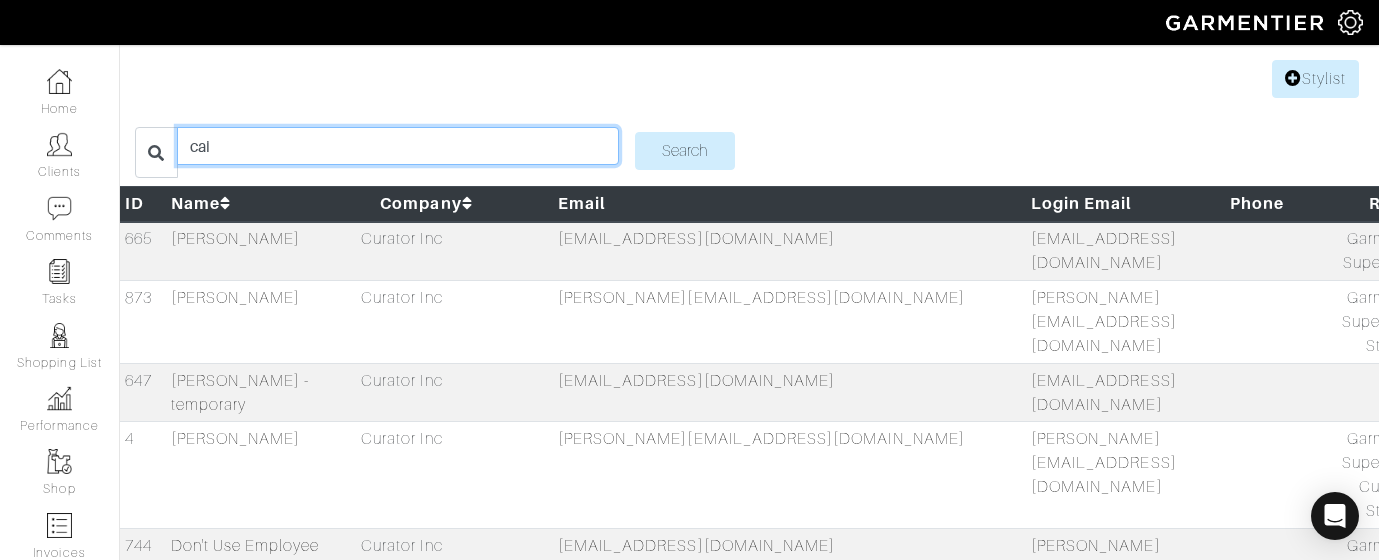 type on "caitlyn murray" 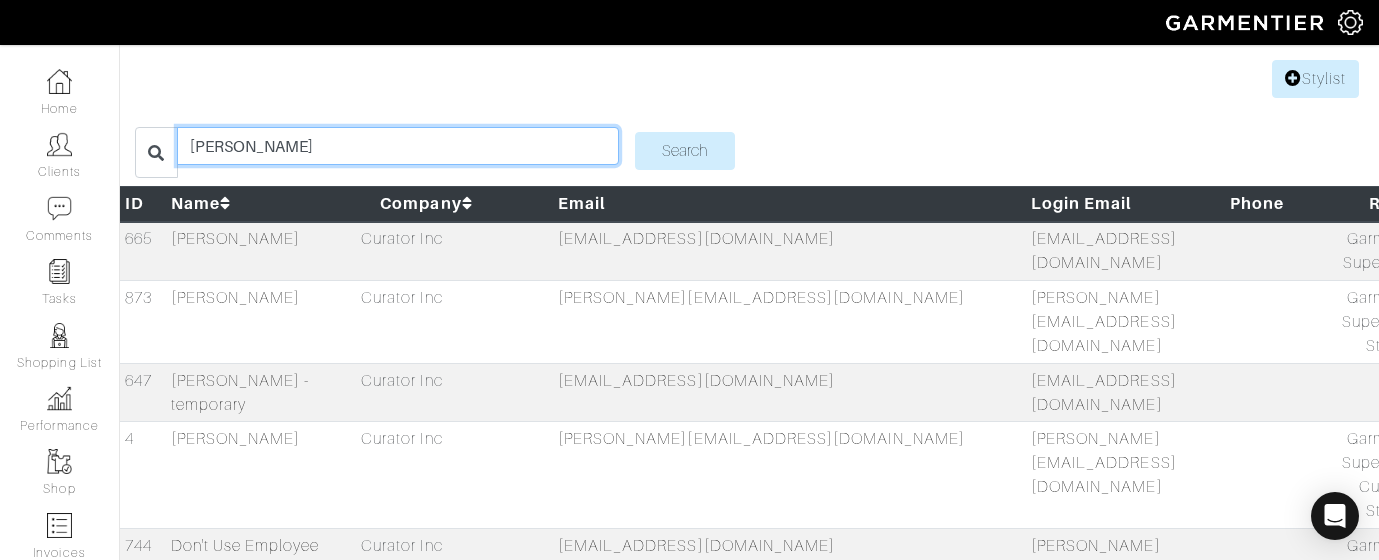 click on "Search" at bounding box center [685, 151] 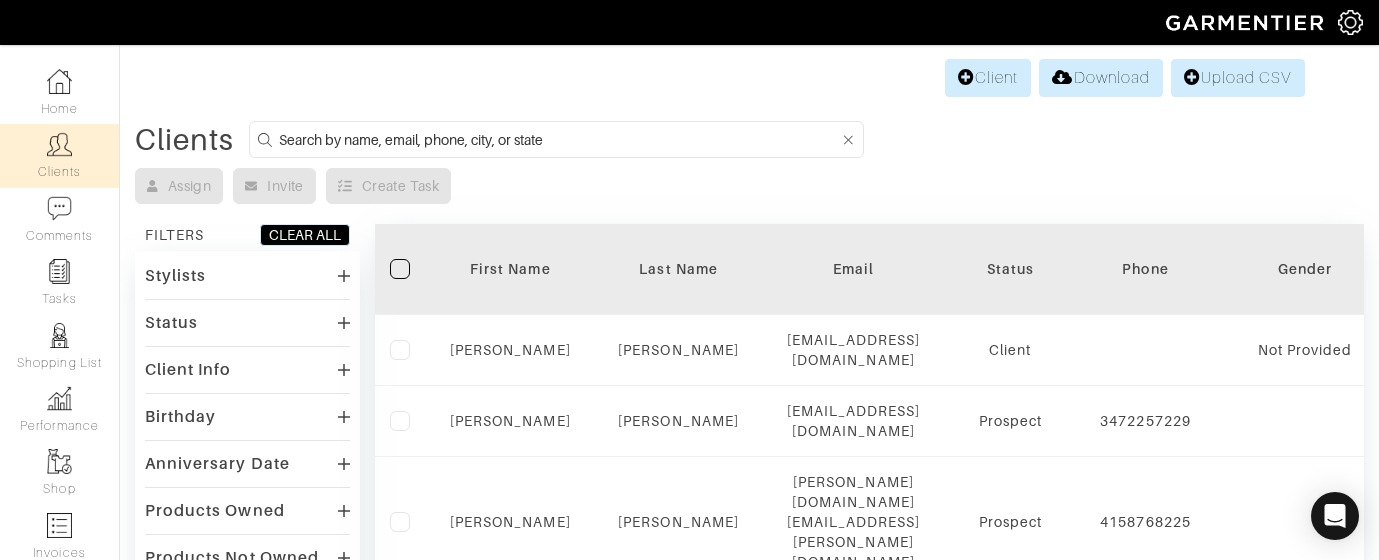 scroll, scrollTop: 0, scrollLeft: 0, axis: both 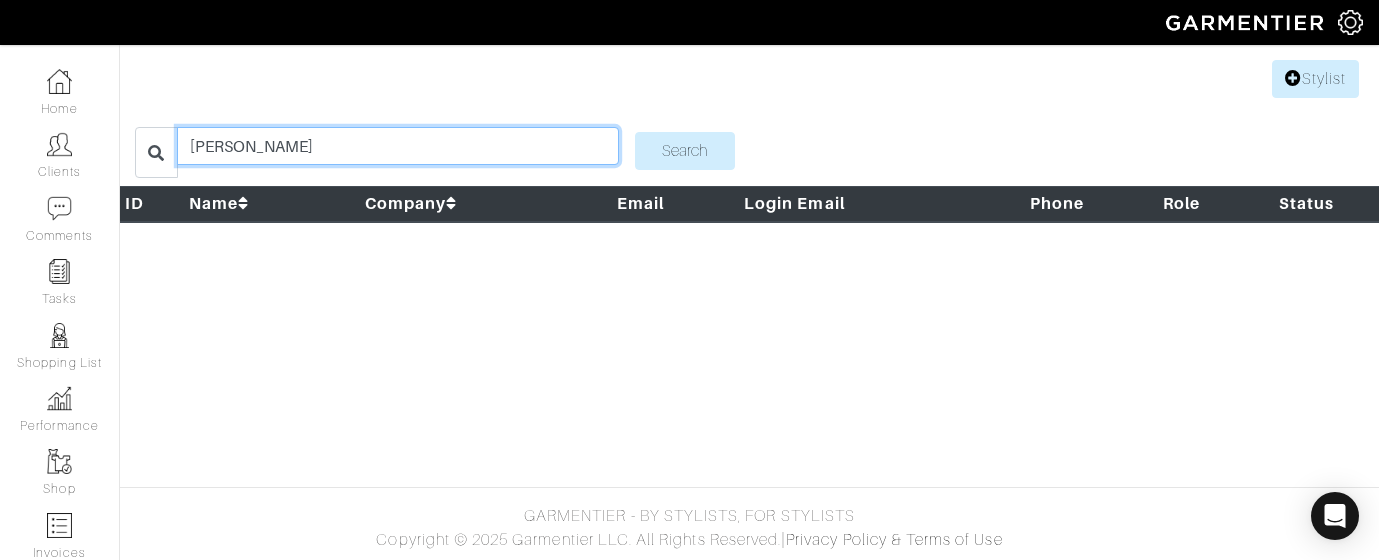 drag, startPoint x: 311, startPoint y: 141, endPoint x: 274, endPoint y: 140, distance: 37.01351 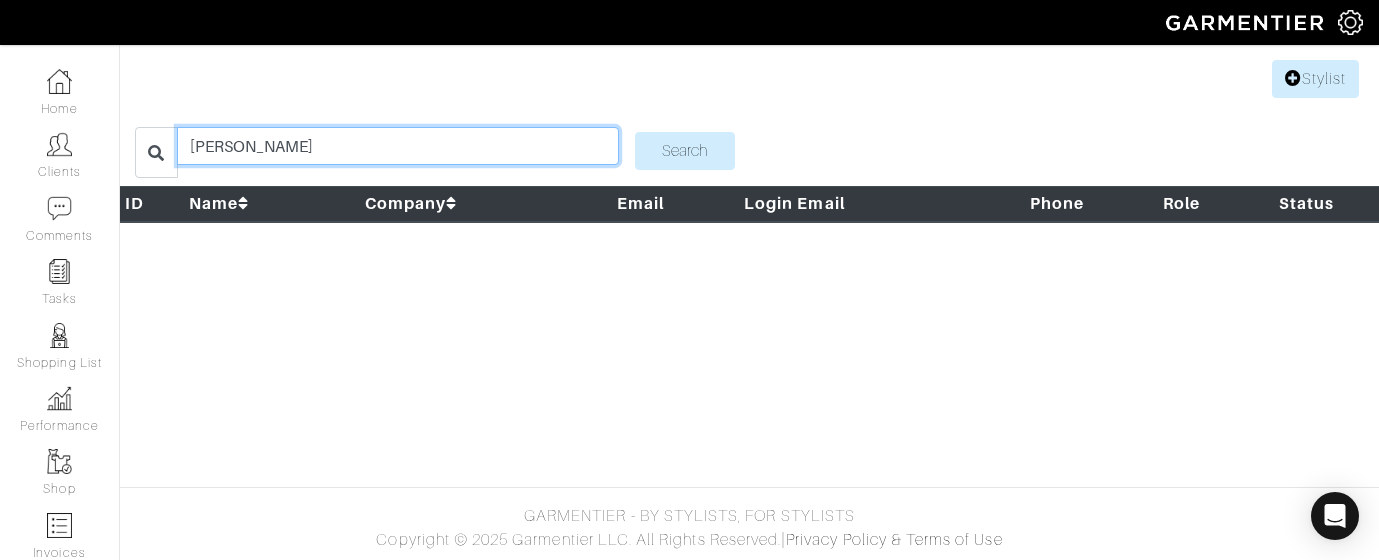 type on "[PERSON_NAME]" 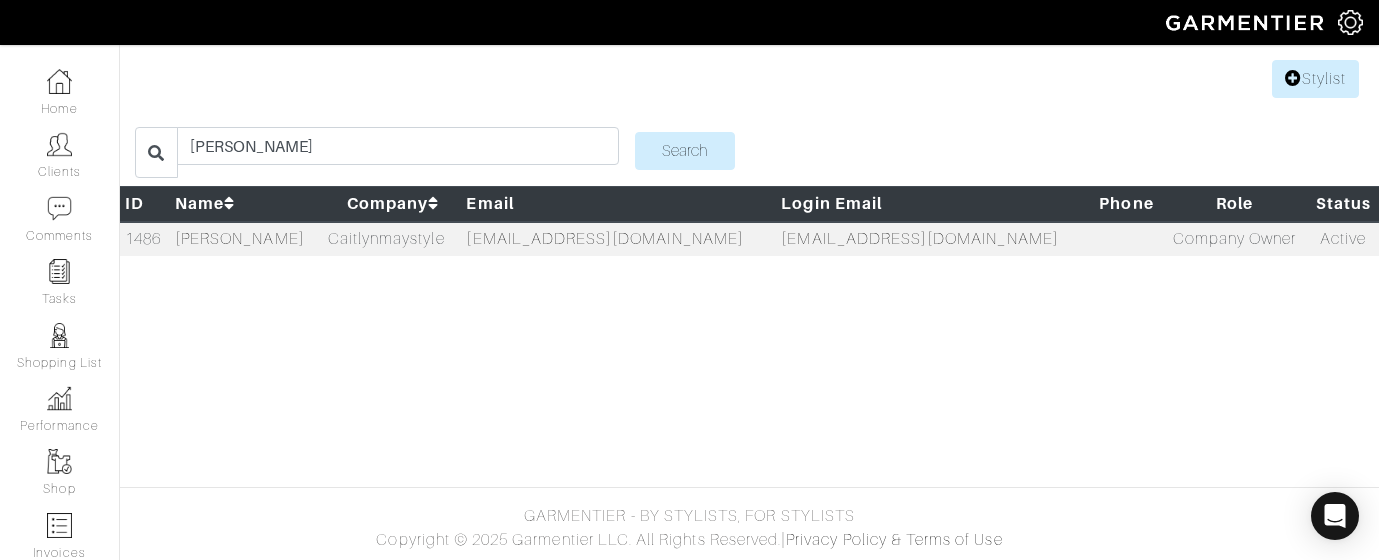 scroll, scrollTop: 0, scrollLeft: 0, axis: both 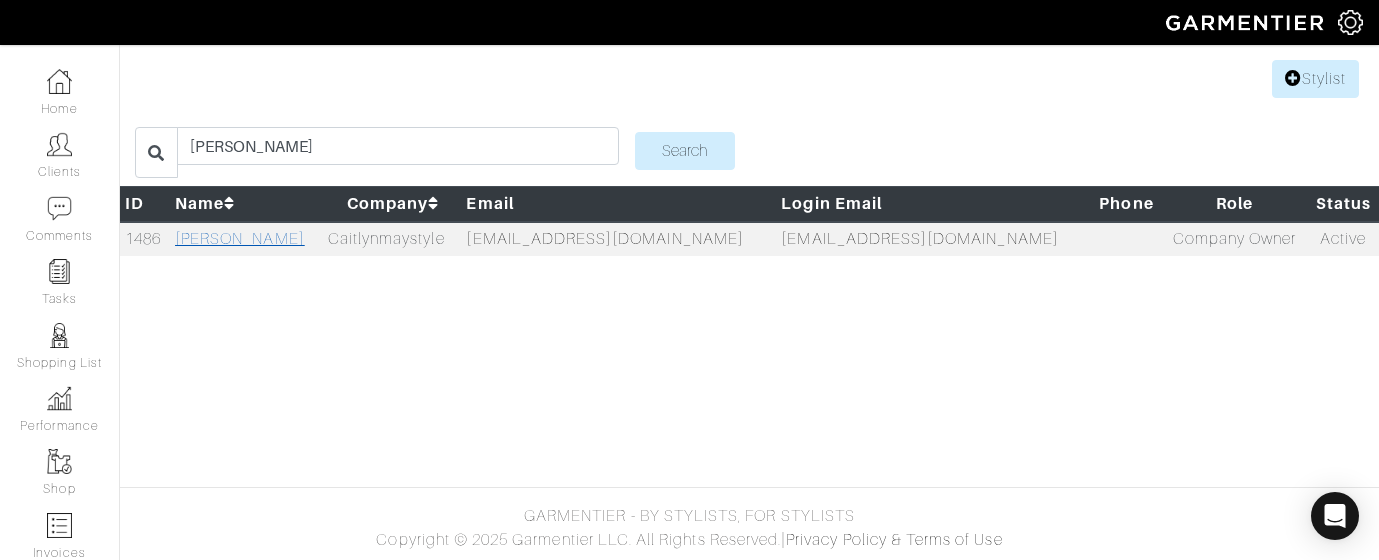 click on "[PERSON_NAME]" at bounding box center [240, 239] 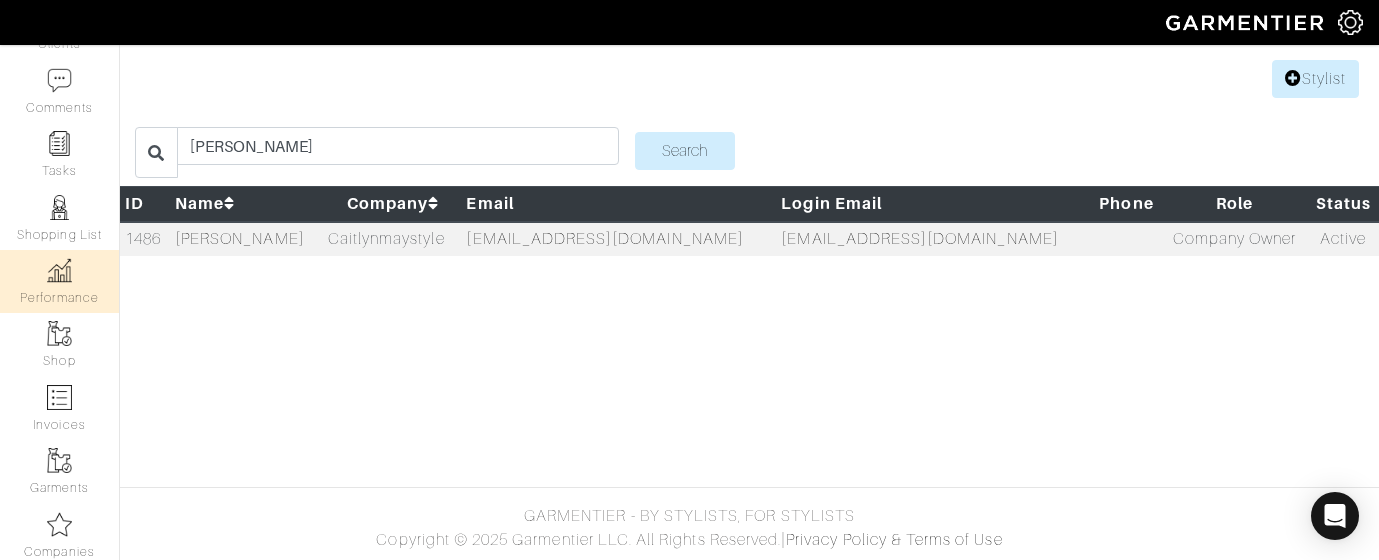 scroll, scrollTop: 198, scrollLeft: 0, axis: vertical 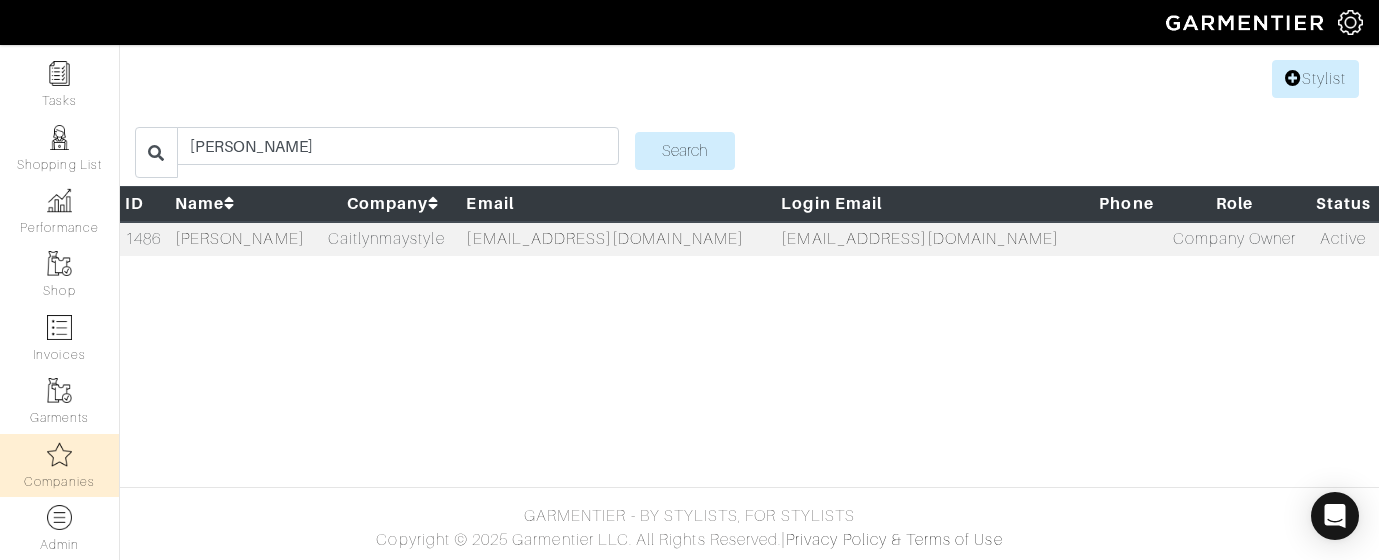 click at bounding box center (59, 454) 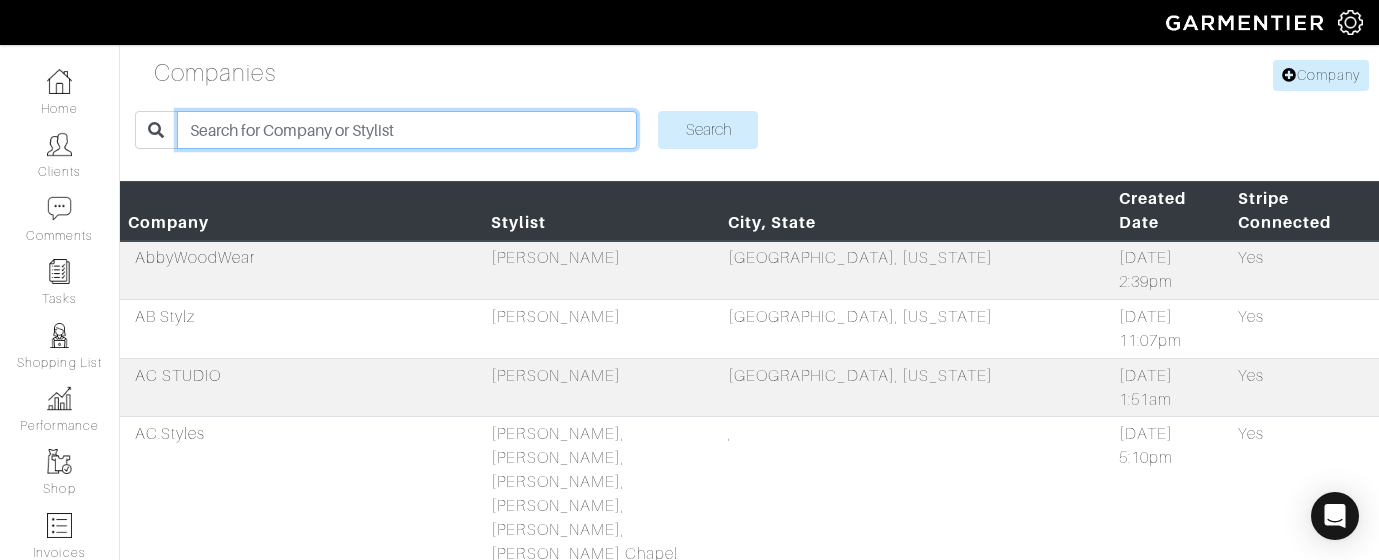 click at bounding box center (407, 130) 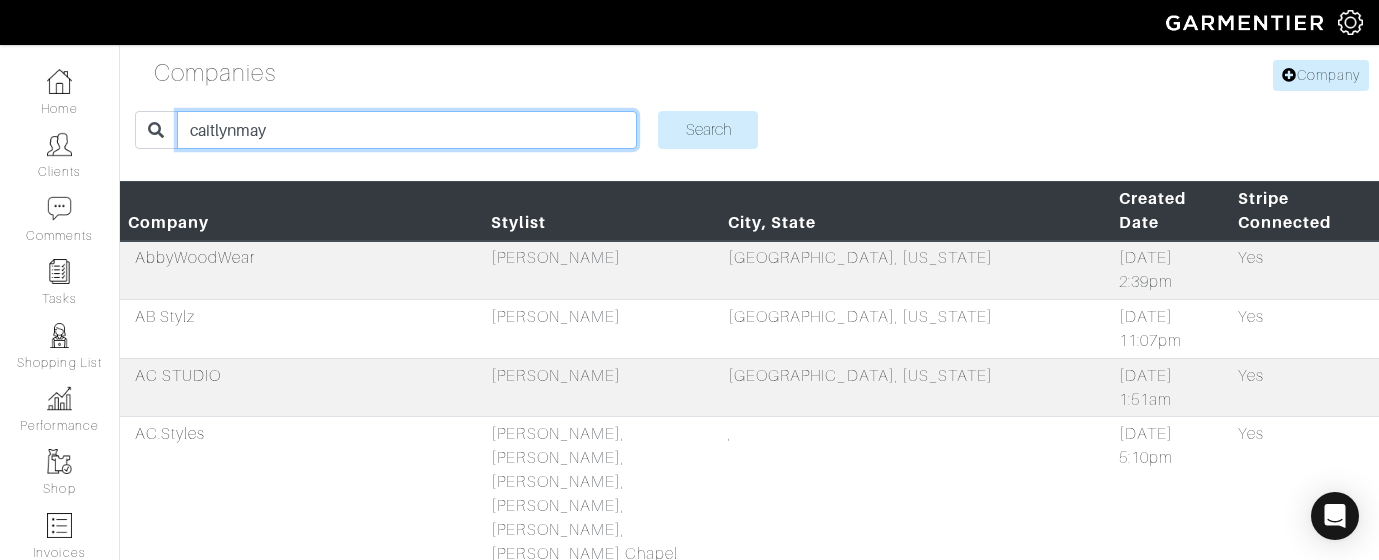 type on "Caitlynmaystyle" 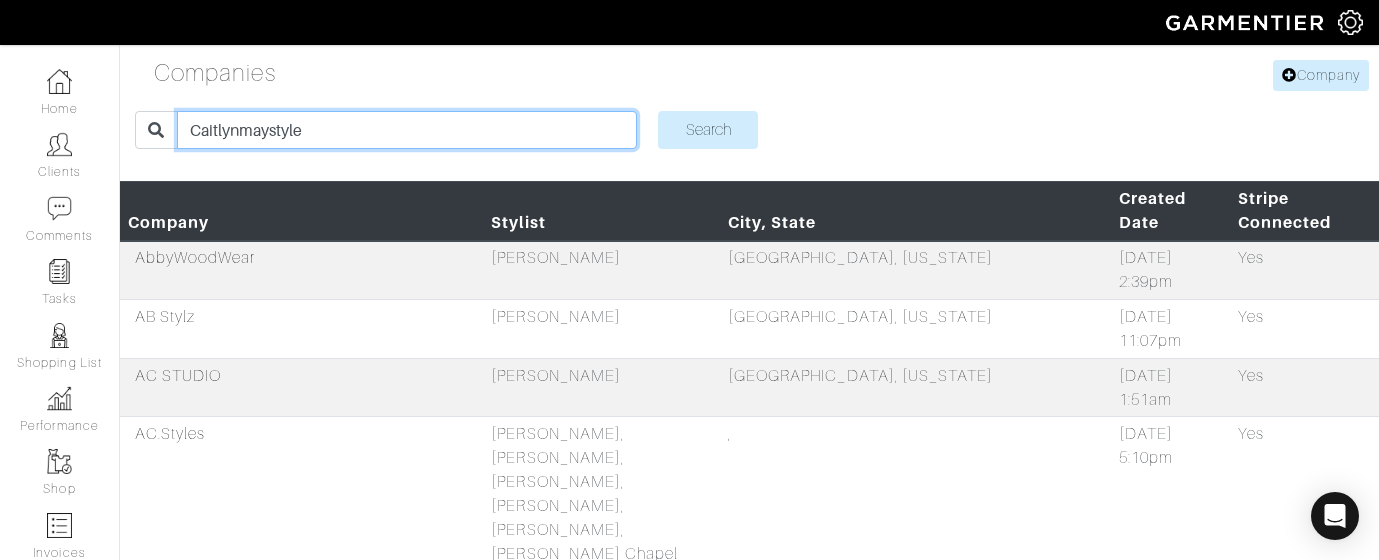click on "Search" at bounding box center (708, 130) 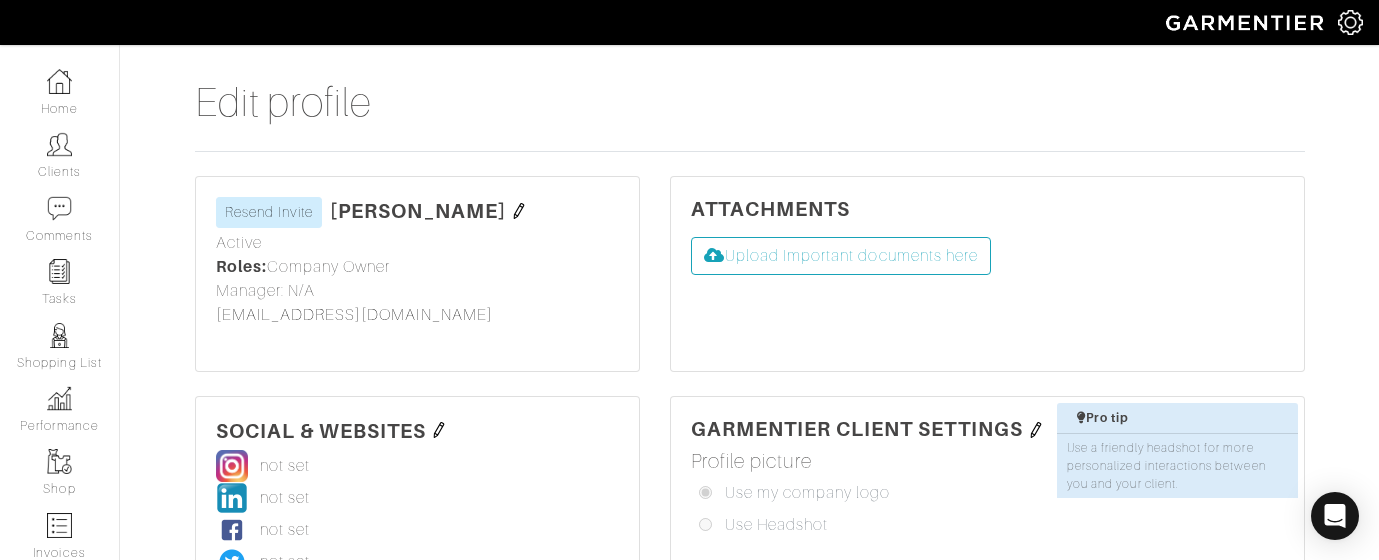 select 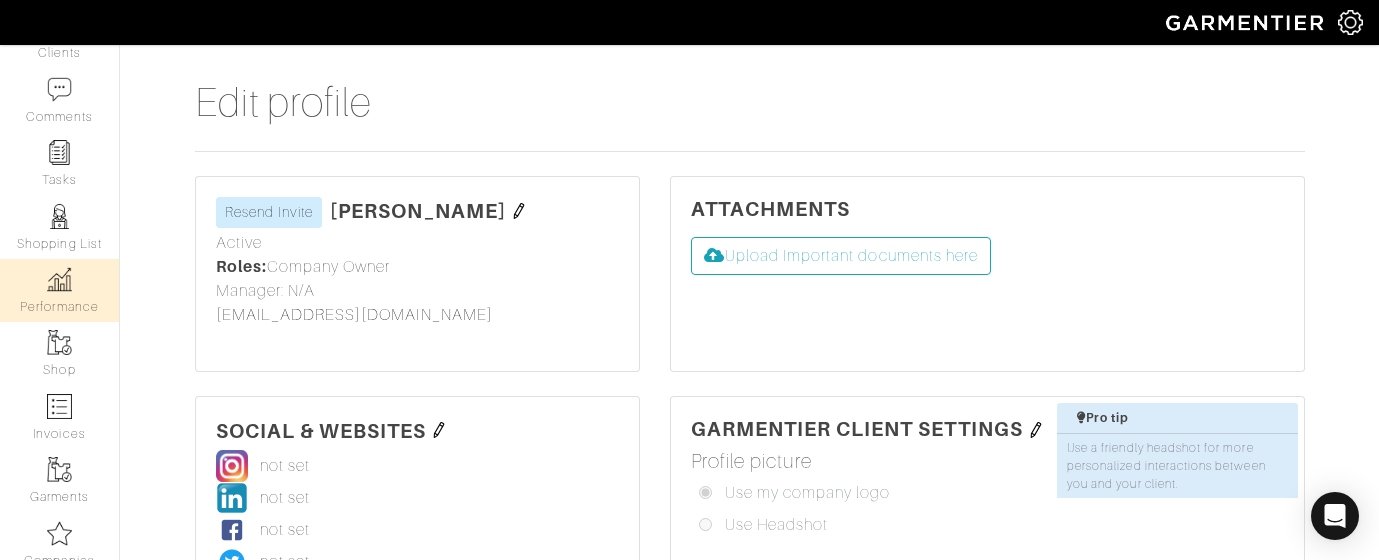 scroll, scrollTop: 314, scrollLeft: 0, axis: vertical 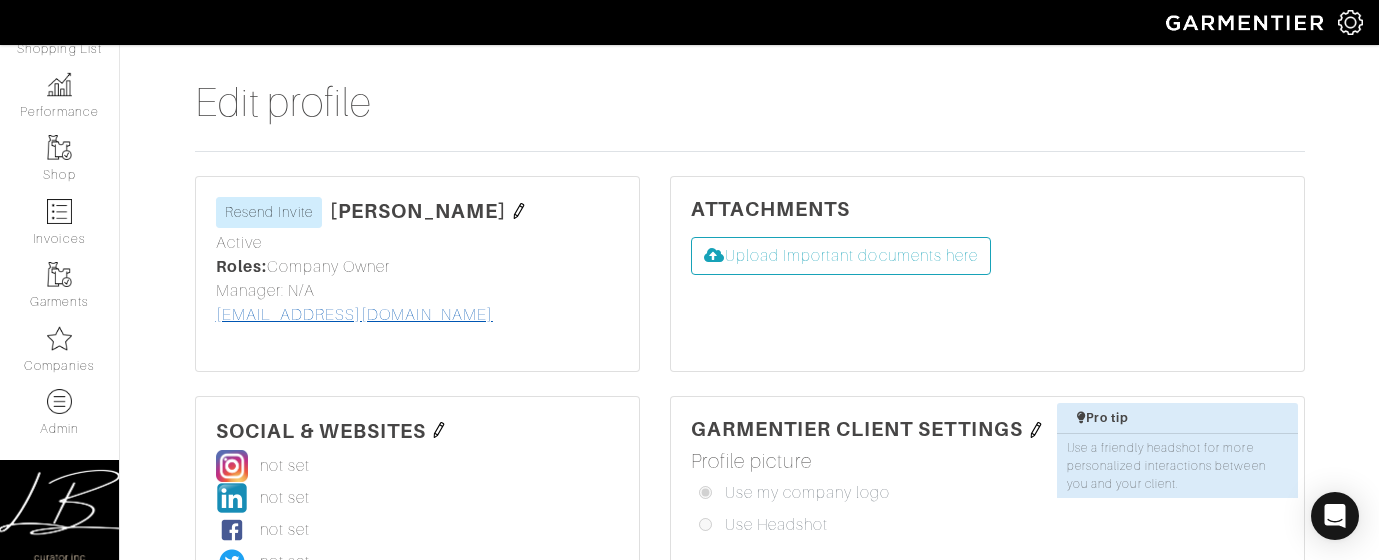 click on "[EMAIL_ADDRESS][DOMAIN_NAME]" at bounding box center (354, 315) 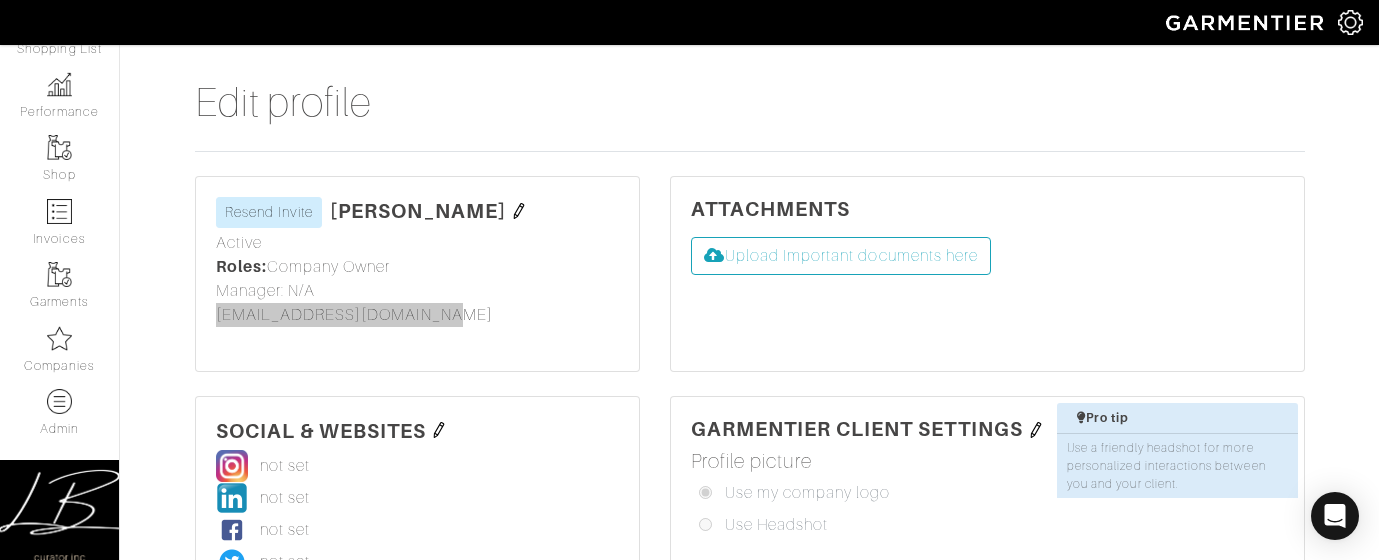 drag, startPoint x: 269, startPoint y: 315, endPoint x: 538, endPoint y: 0, distance: 414.2294 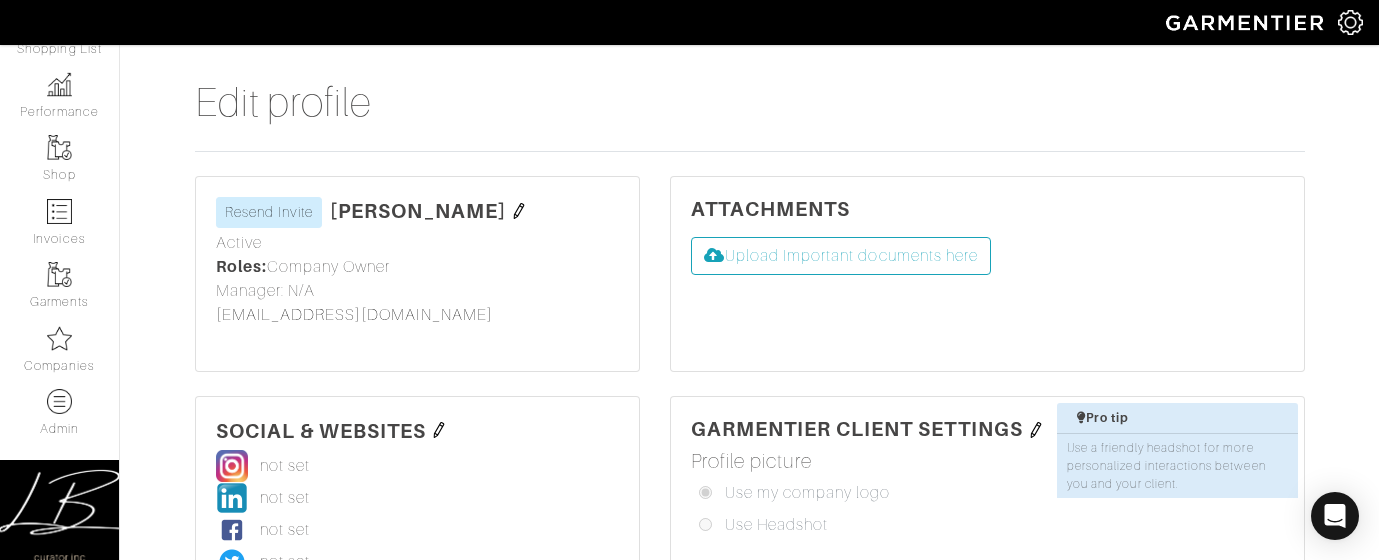 click on "Caitlyn Murrray
Resend Invite" at bounding box center [417, 210] 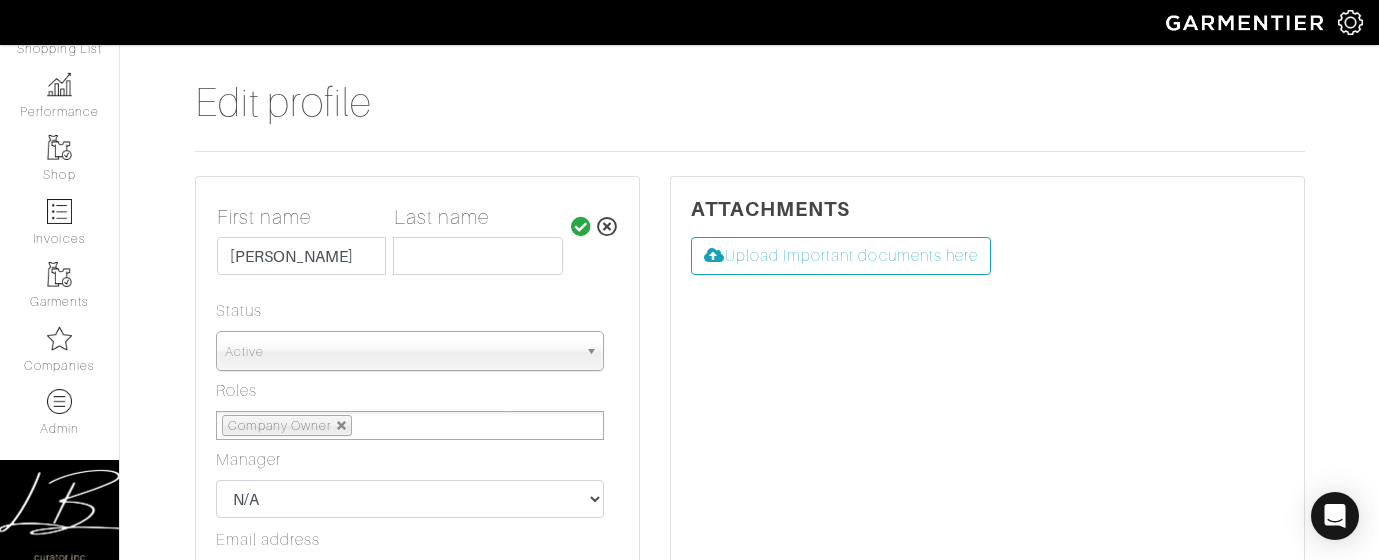 click on "Active" at bounding box center [401, 352] 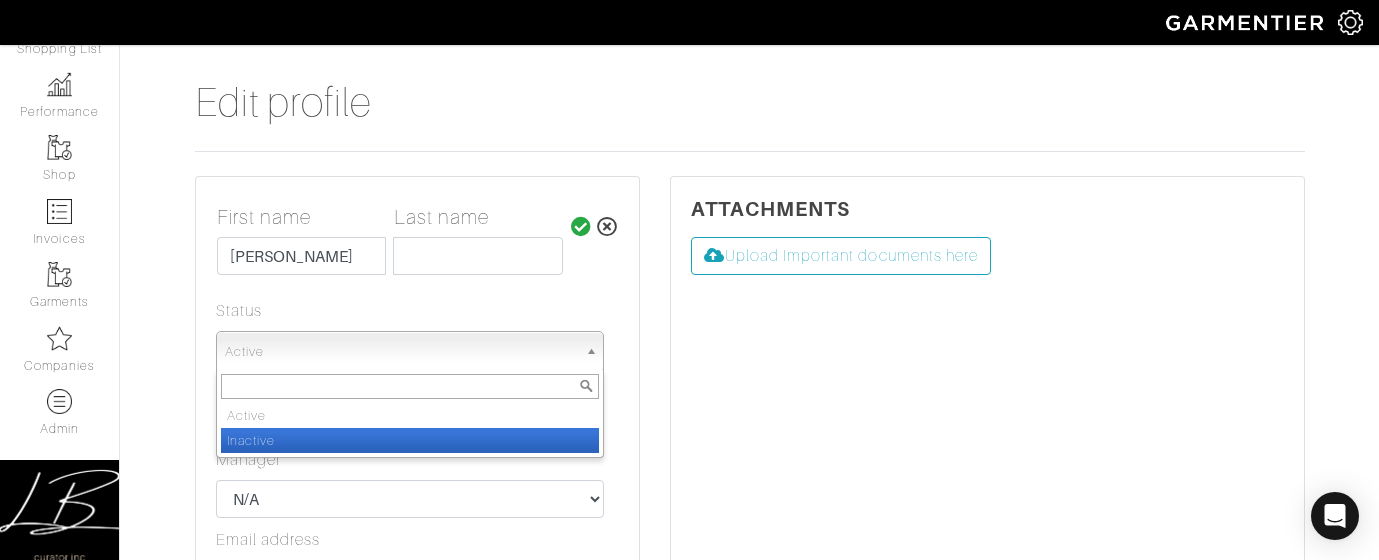 click on "Inactive" at bounding box center [410, 440] 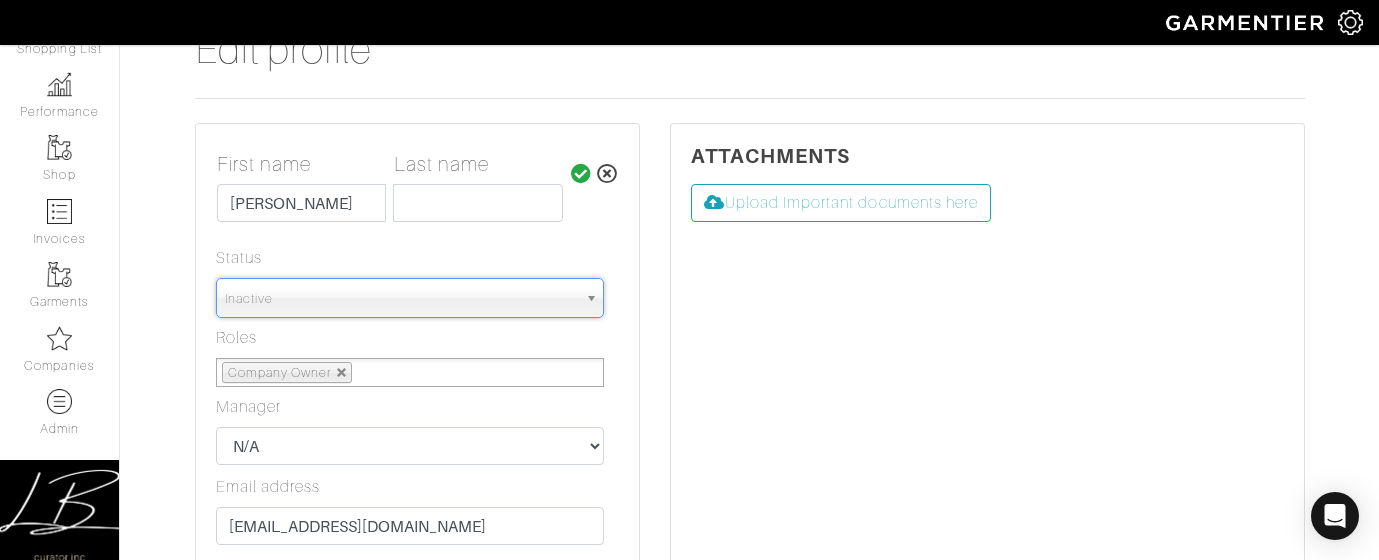 scroll, scrollTop: 74, scrollLeft: 0, axis: vertical 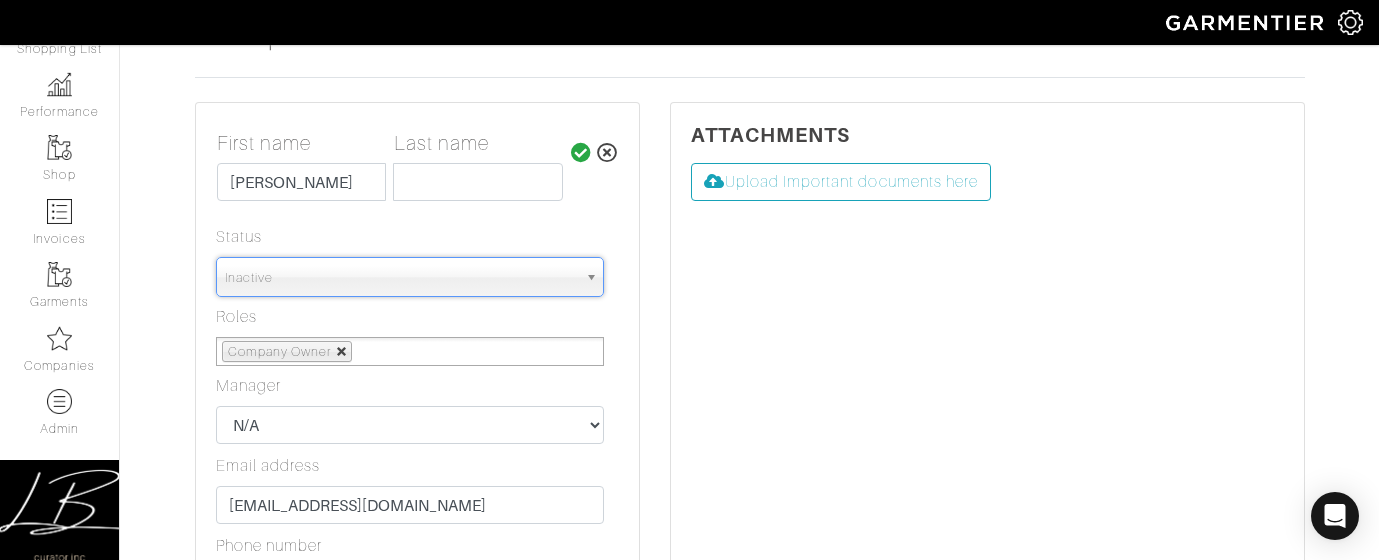 click at bounding box center (342, 352) 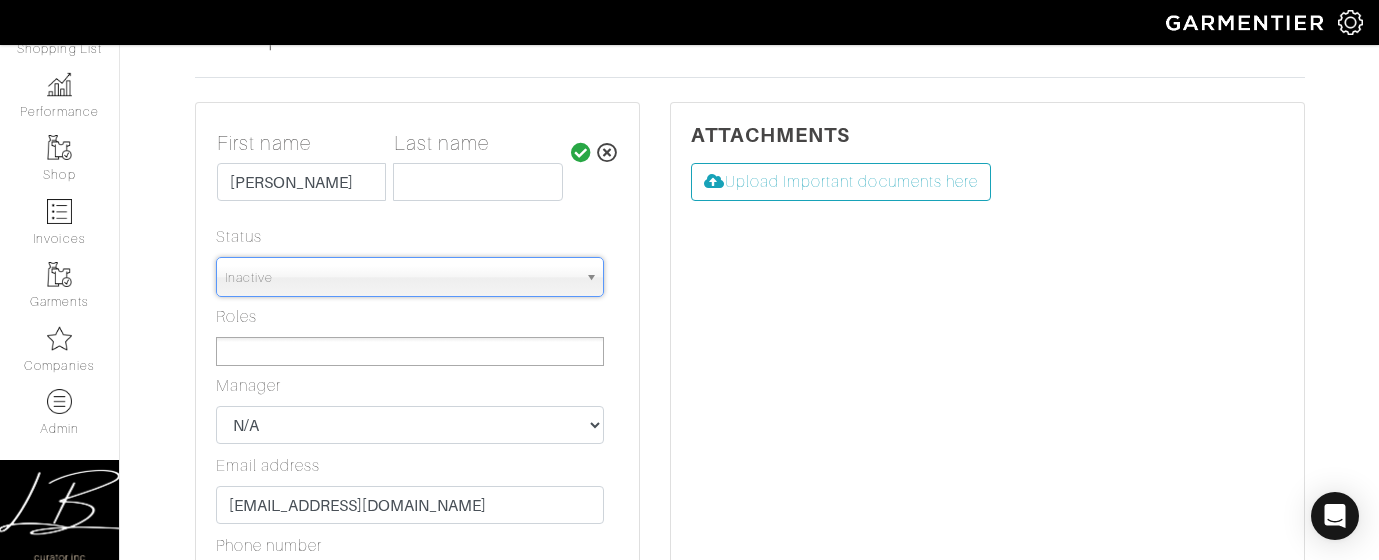 click at bounding box center [295, 351] 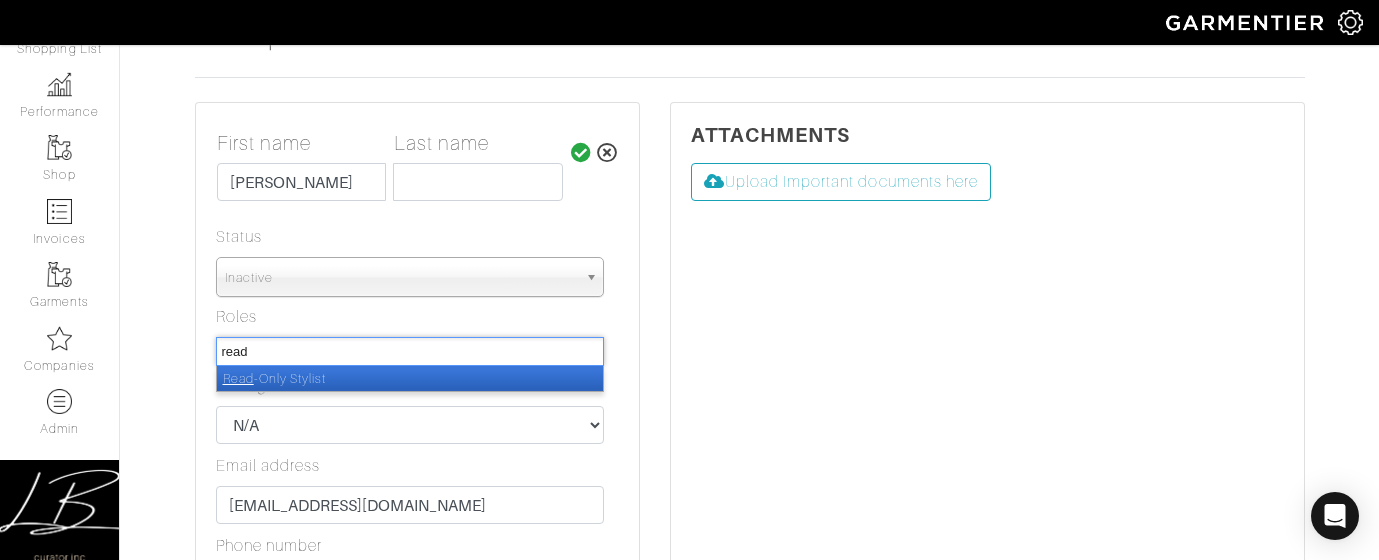 type on "read" 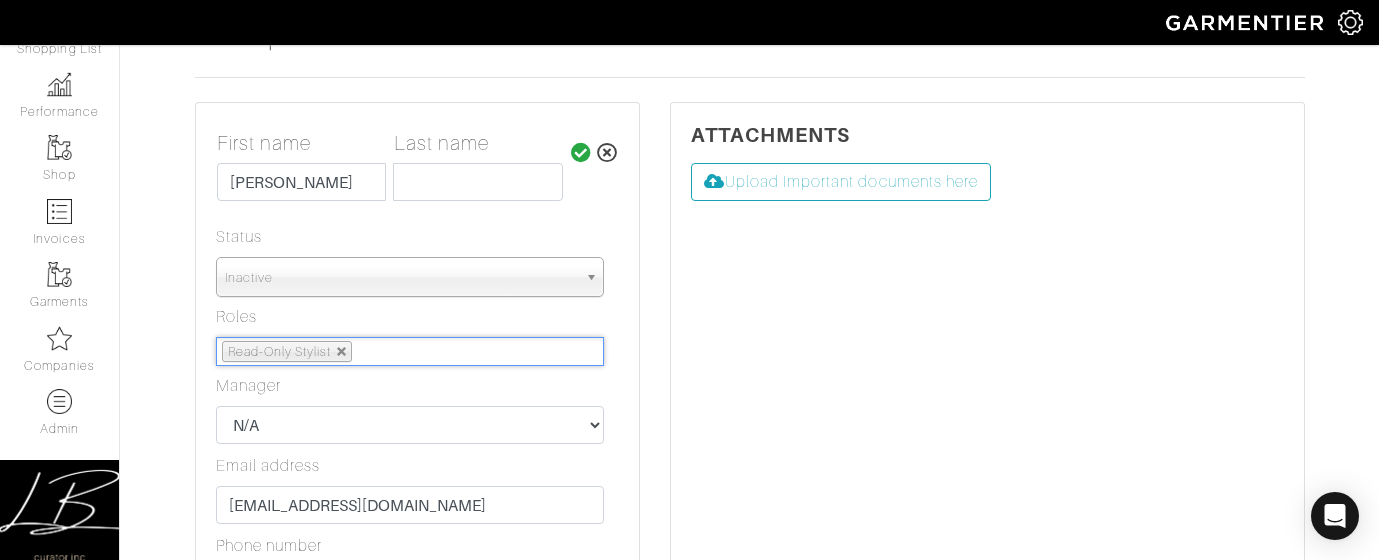 click at bounding box center (581, 153) 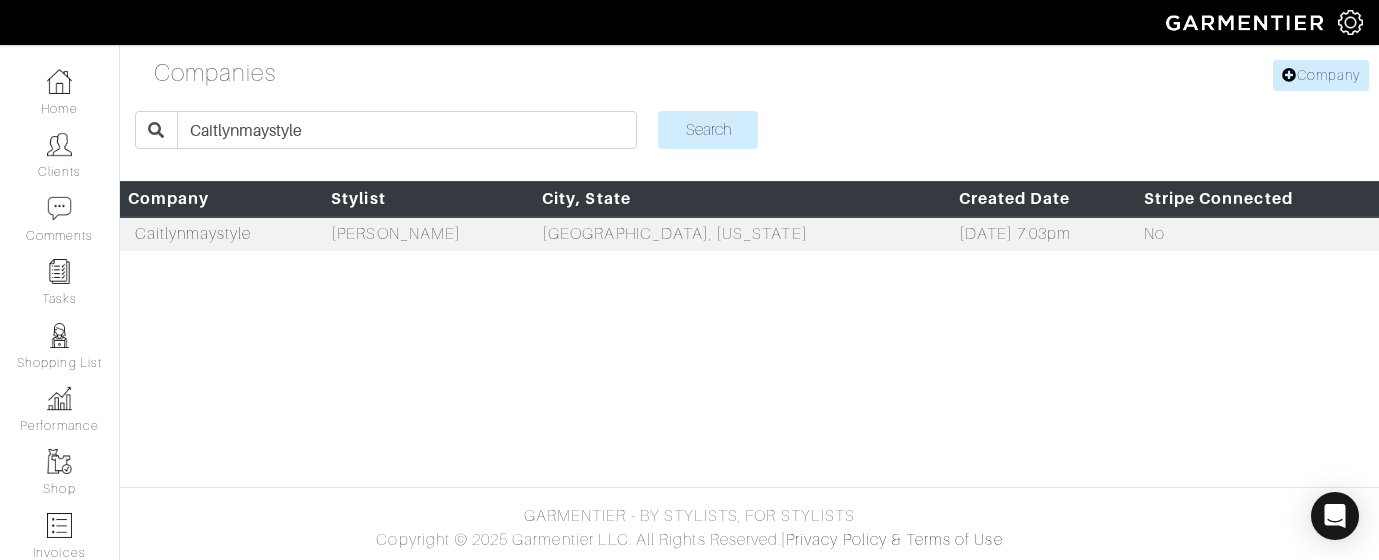 scroll, scrollTop: 0, scrollLeft: 0, axis: both 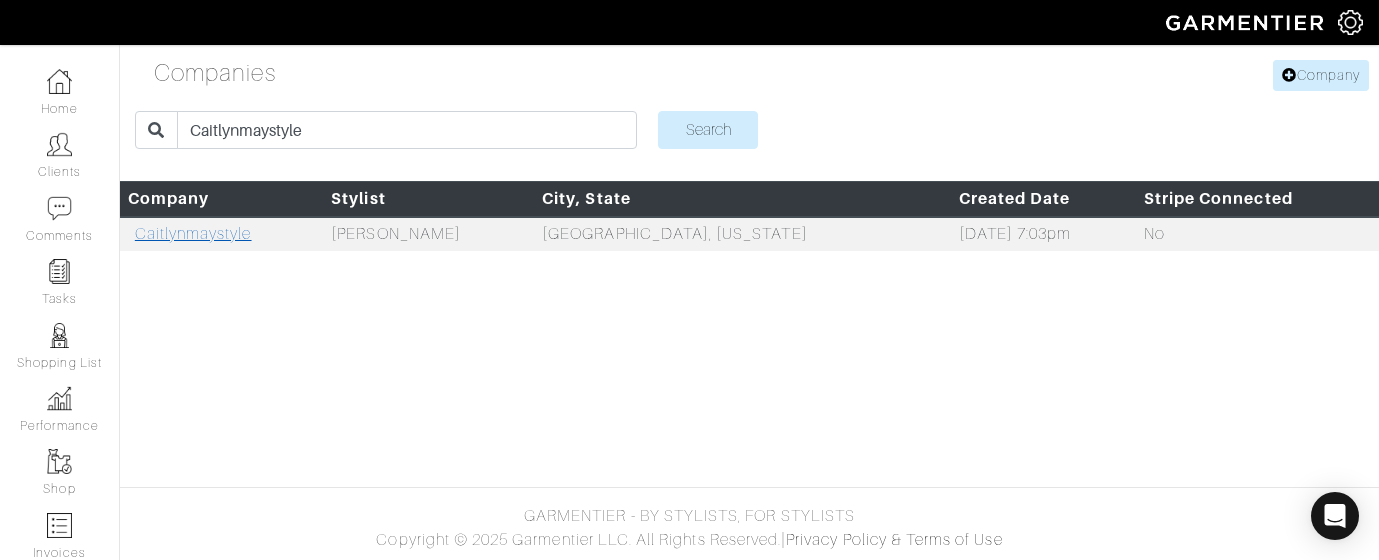 click on "Caitlynmaystyle" at bounding box center (193, 234) 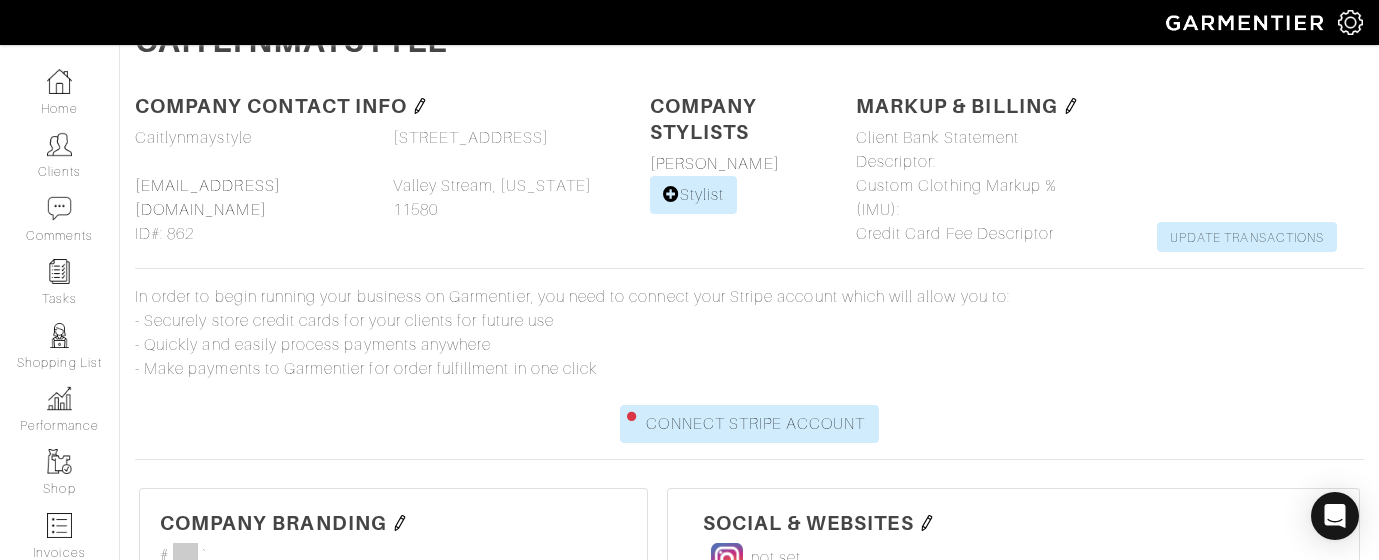 scroll, scrollTop: 0, scrollLeft: 0, axis: both 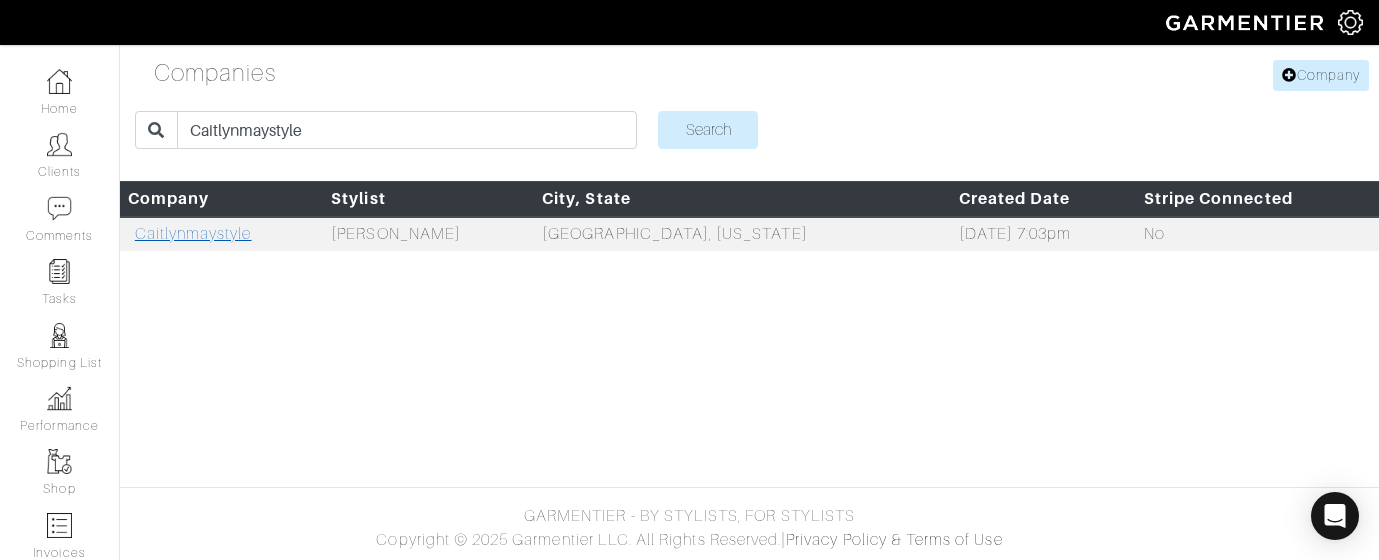 click on "Caitlynmaystyle" at bounding box center (193, 234) 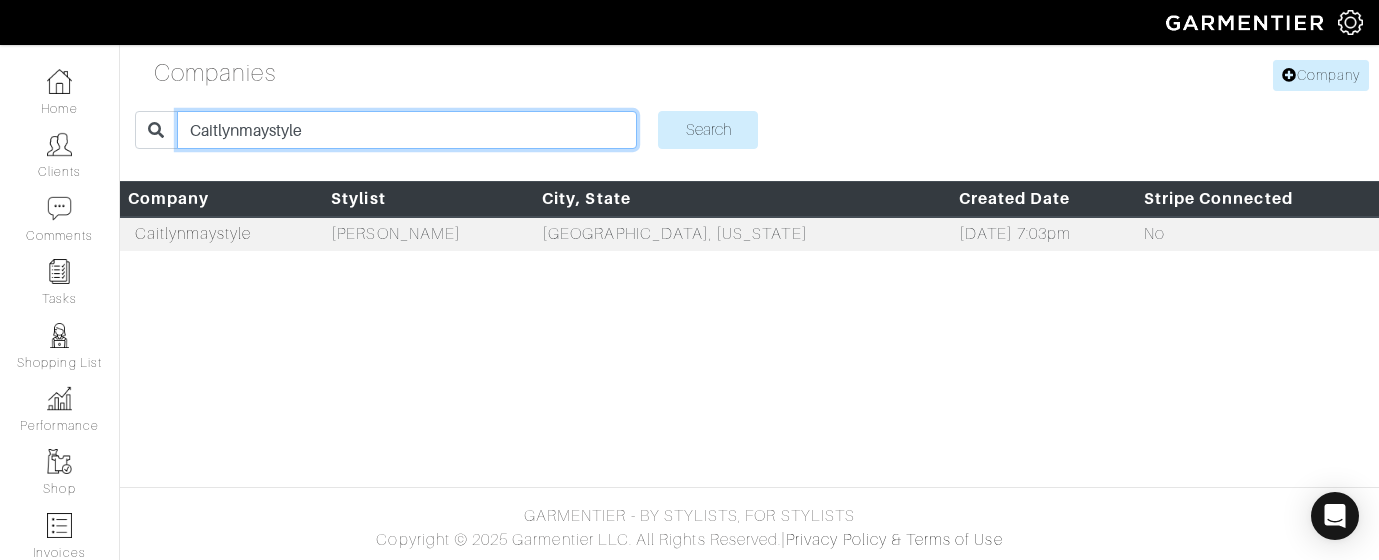 drag, startPoint x: 360, startPoint y: 135, endPoint x: 184, endPoint y: 117, distance: 176.91806 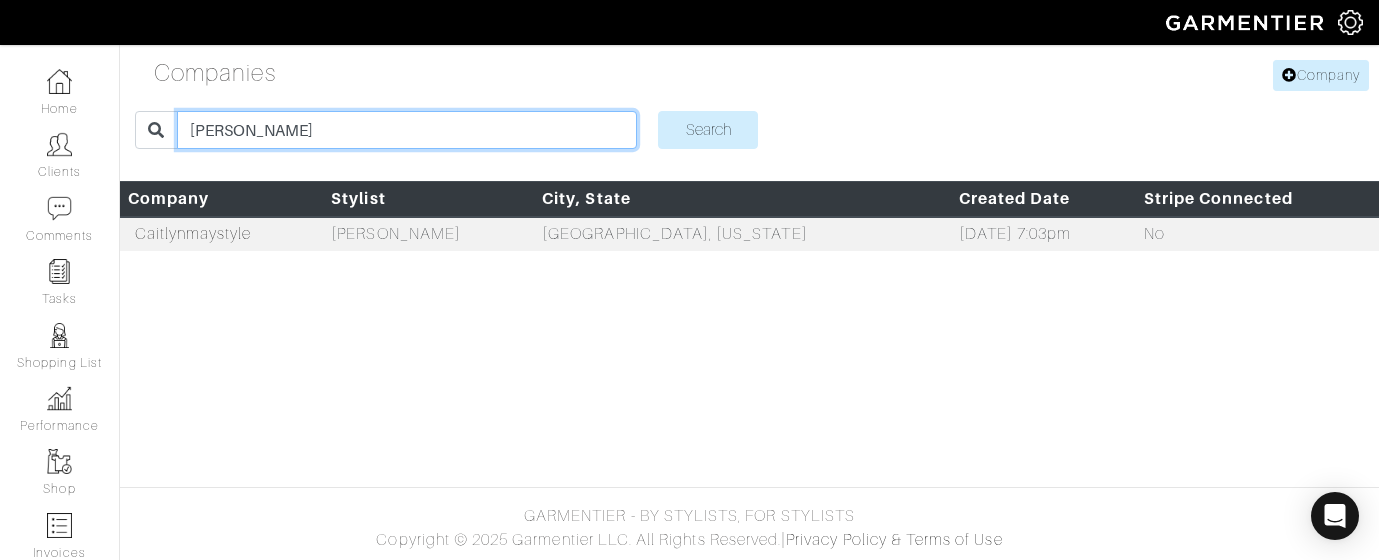 type on "Kendra lasalle" 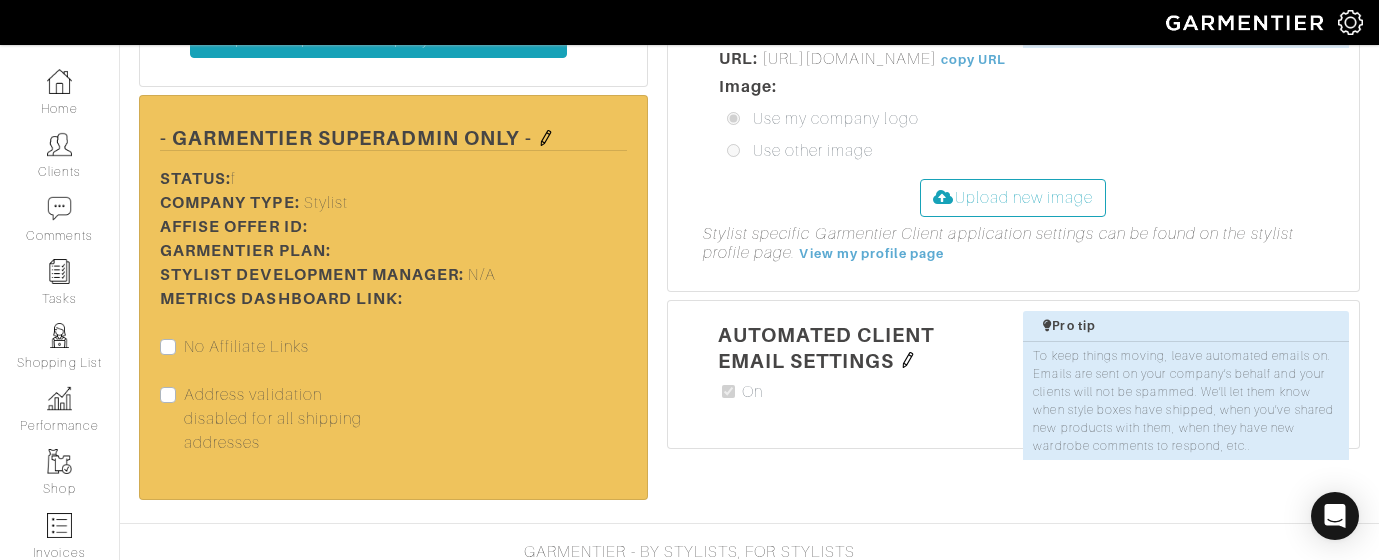 scroll, scrollTop: 829, scrollLeft: 0, axis: vertical 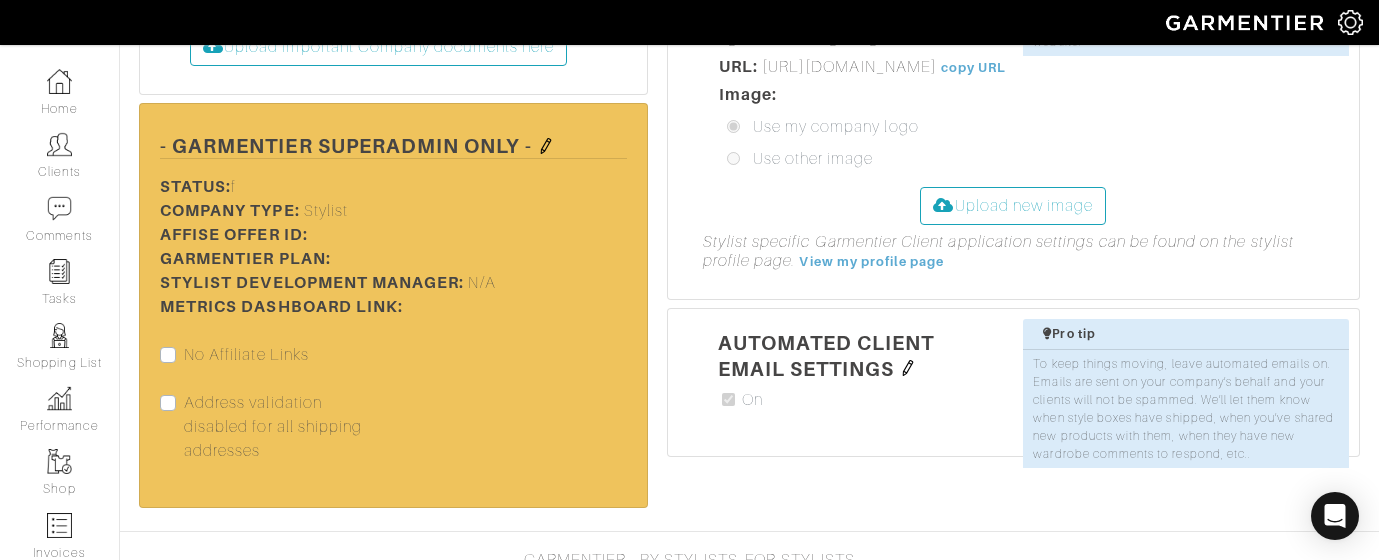 click at bounding box center (546, 146) 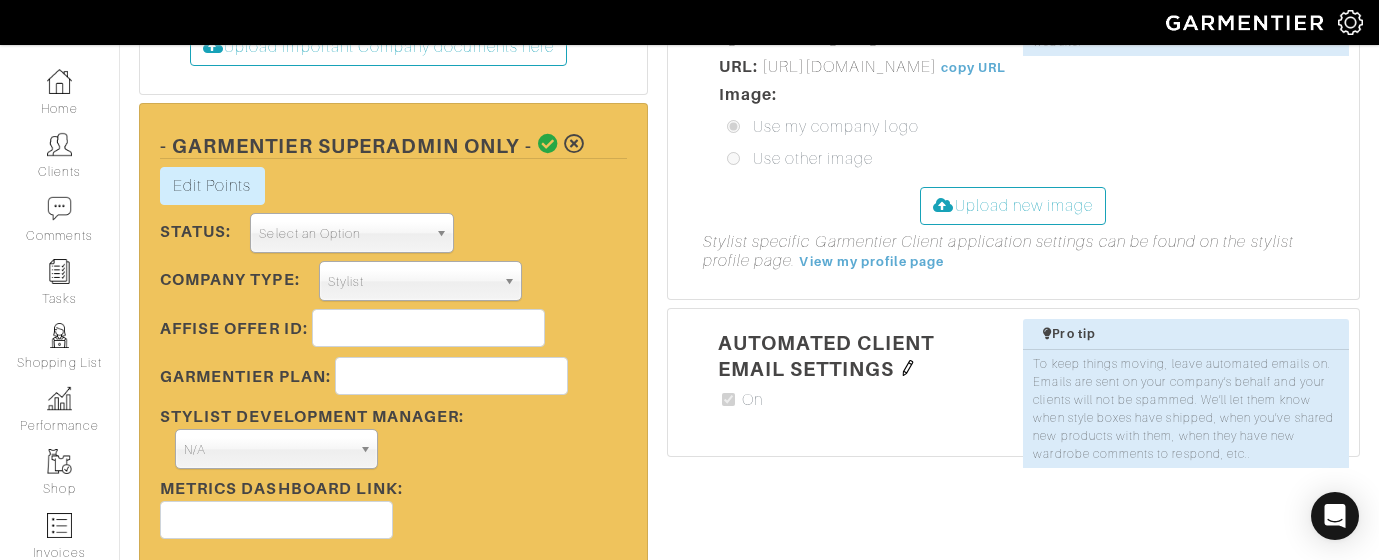 click on "Select an Option" at bounding box center (342, 234) 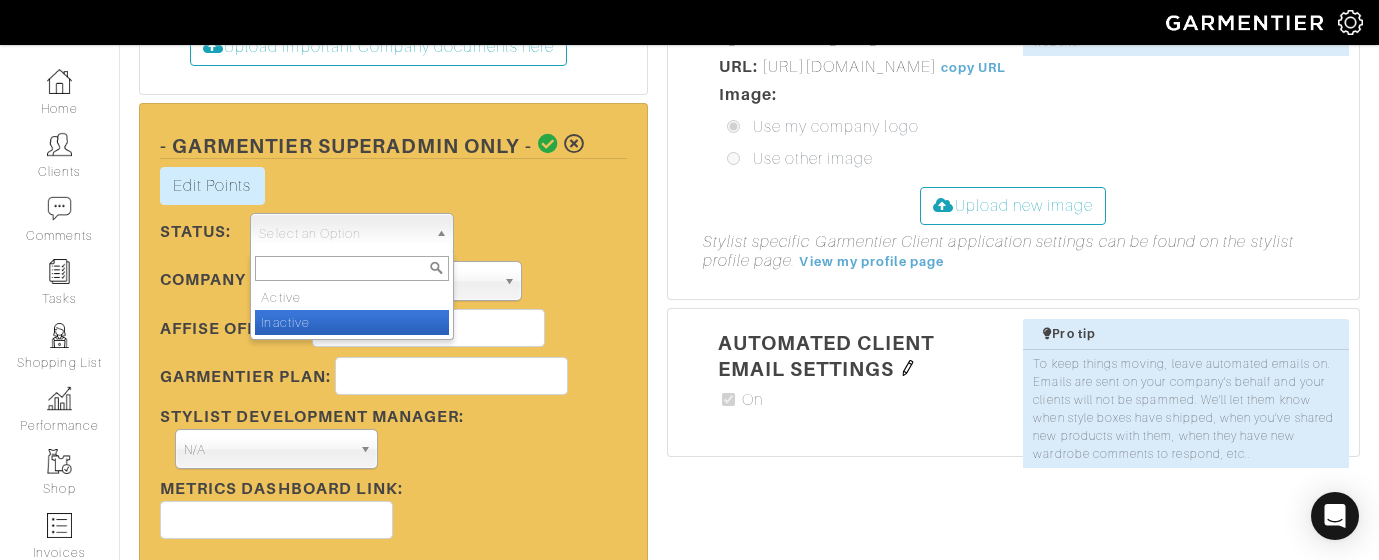 click on "Inactive" at bounding box center (351, 322) 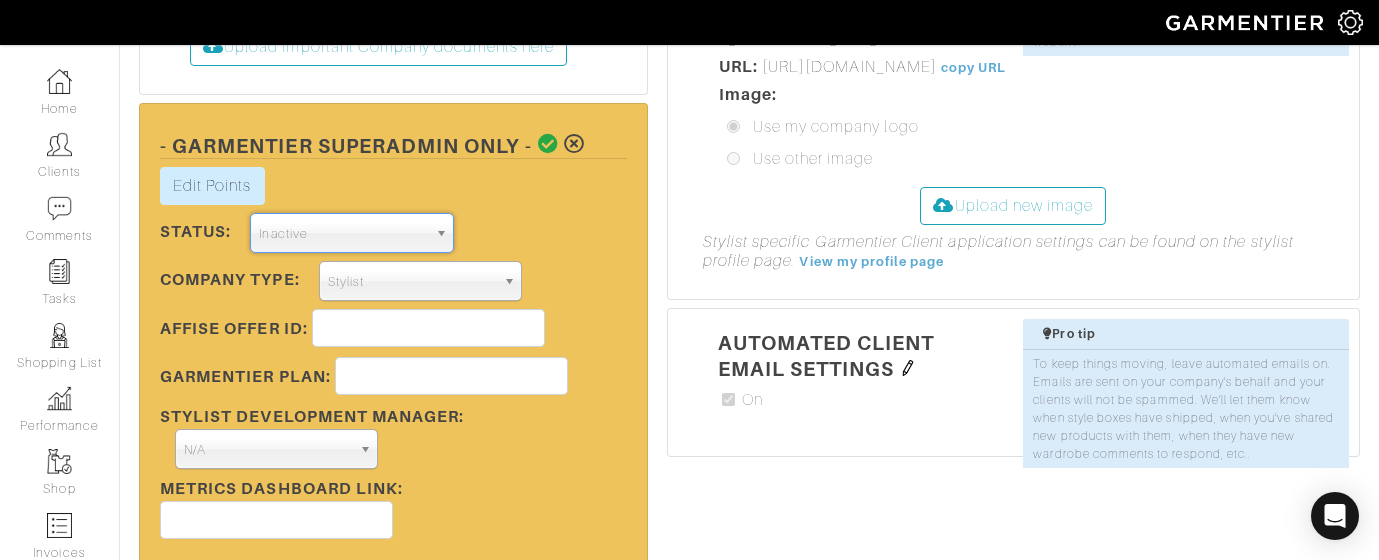 click at bounding box center [548, 144] 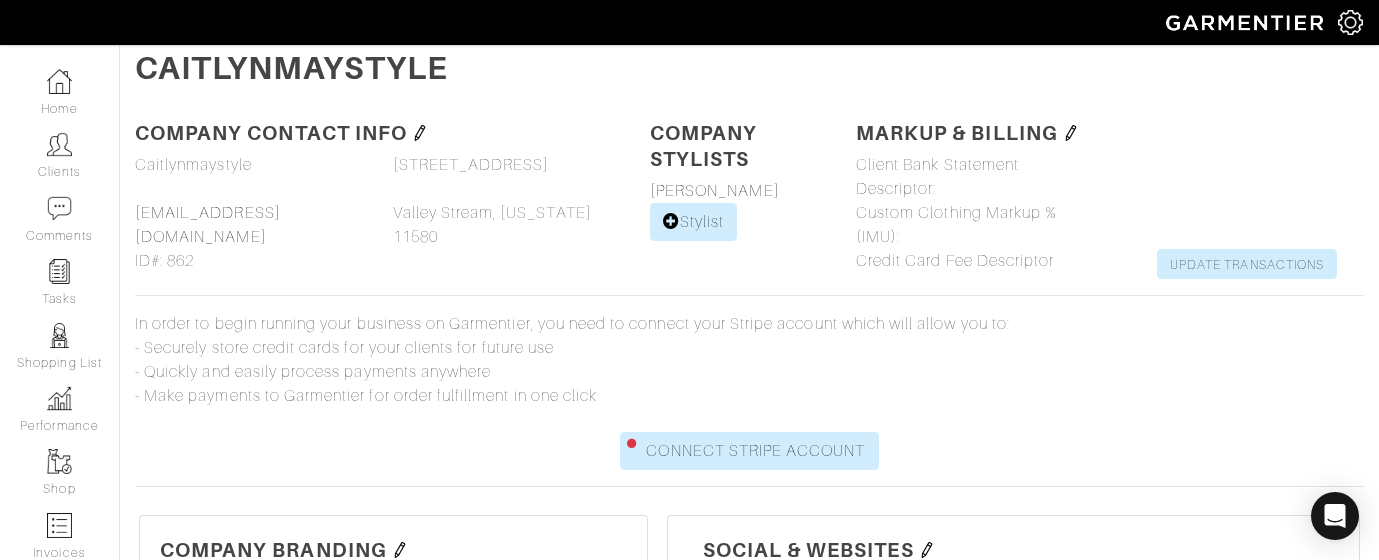 scroll, scrollTop: 0, scrollLeft: 0, axis: both 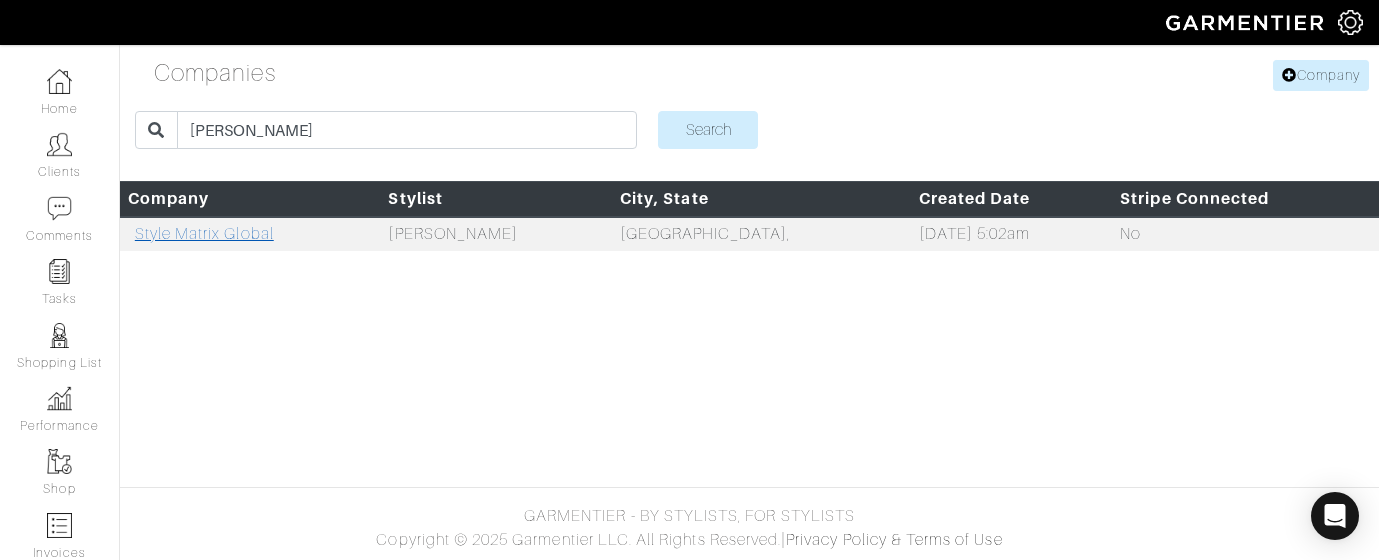 click on "Style Matrix Global" at bounding box center [204, 234] 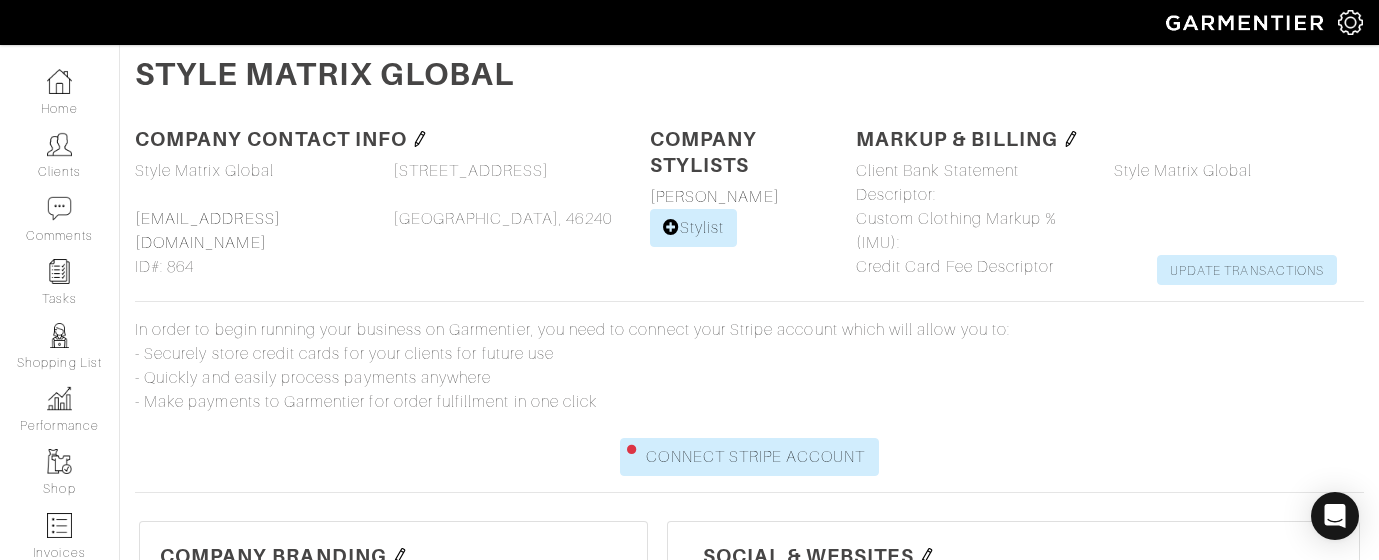 scroll, scrollTop: 0, scrollLeft: 0, axis: both 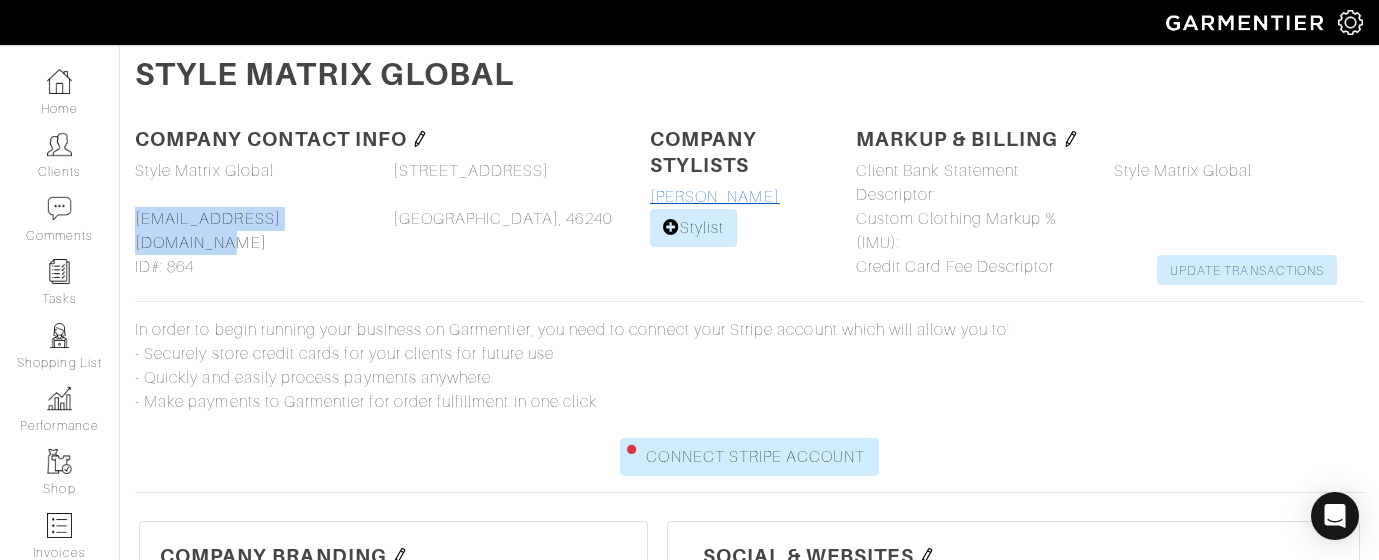 click on "[PERSON_NAME]" at bounding box center [715, 197] 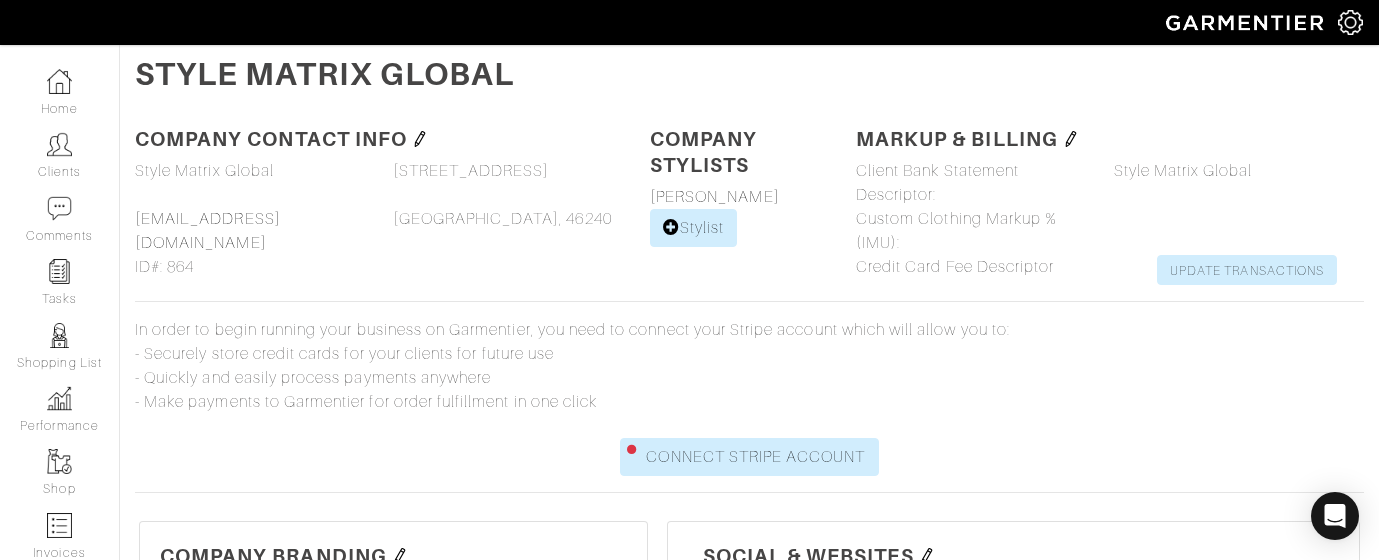 click on "Company Contact Info
Company name
Style Matrix Global Style Matrix Global
Phone
Email
contact@kendralasalle.com contact@kendralasalle.com
ID#: 864
Address 1
8976 Crystal Lake Dr. 8976 Crystal Lake Dr.
Address 2
City
Indianapolis,  46240
Indianapolis
State
()
Armed Forces Americas (AA)
Armed Forces Middle East (AE)
Armed Forces Europe (AE)
Armed Forces Africa (AE)
Armed Forces Canada (AE)
Alaska (AK)
Alabama (AL)
Armed Forces Pacific (AP)
Arkansas (AR)
American Samoa (AS)
Arizona (AZ)
California (CA)
Colorado (CO)
Connecticut (CT)
District of Columbia (DC)
Delaware (DE)
Florida (FL)
Federated States of Micronesia (FM)
Georgia (GA)
Guam (GU)
Hawaii (HI)
Iowa (IA)
Idaho (ID)
Illinois (IL)
Indiana (IN)
Kansas (KS)
Kentucky (KY)
Louisiana (LA)
Massachusetts (MA)
Maryland (MD)
Maine (ME)
Marshall Islands (MH)" at bounding box center (377, 205) 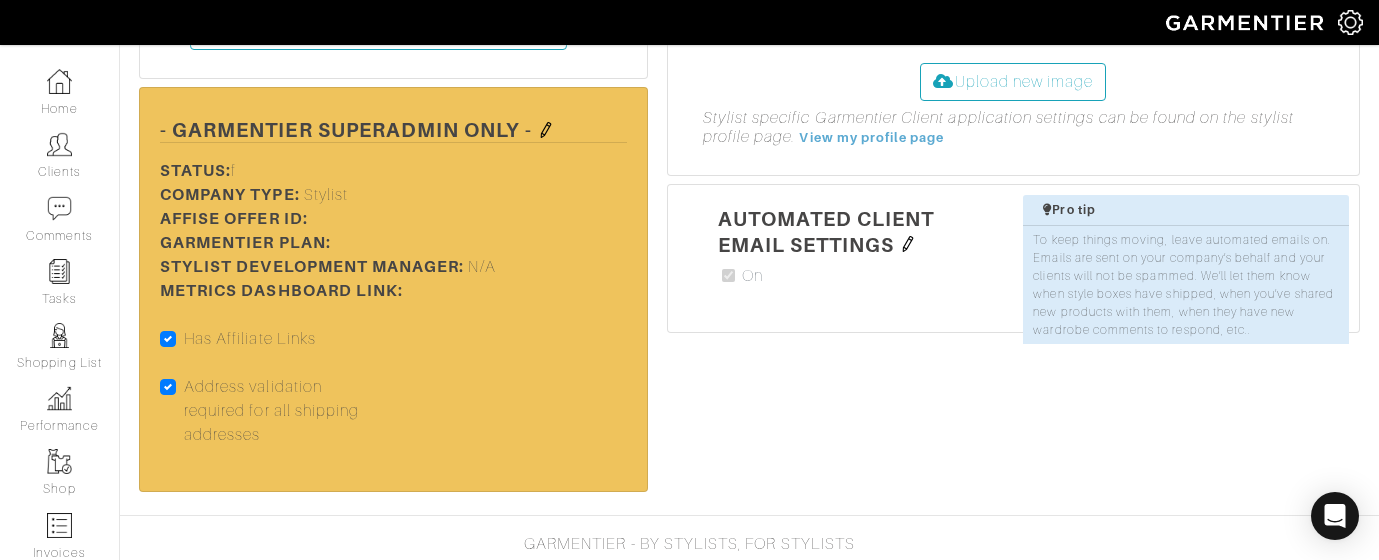 scroll, scrollTop: 988, scrollLeft: 0, axis: vertical 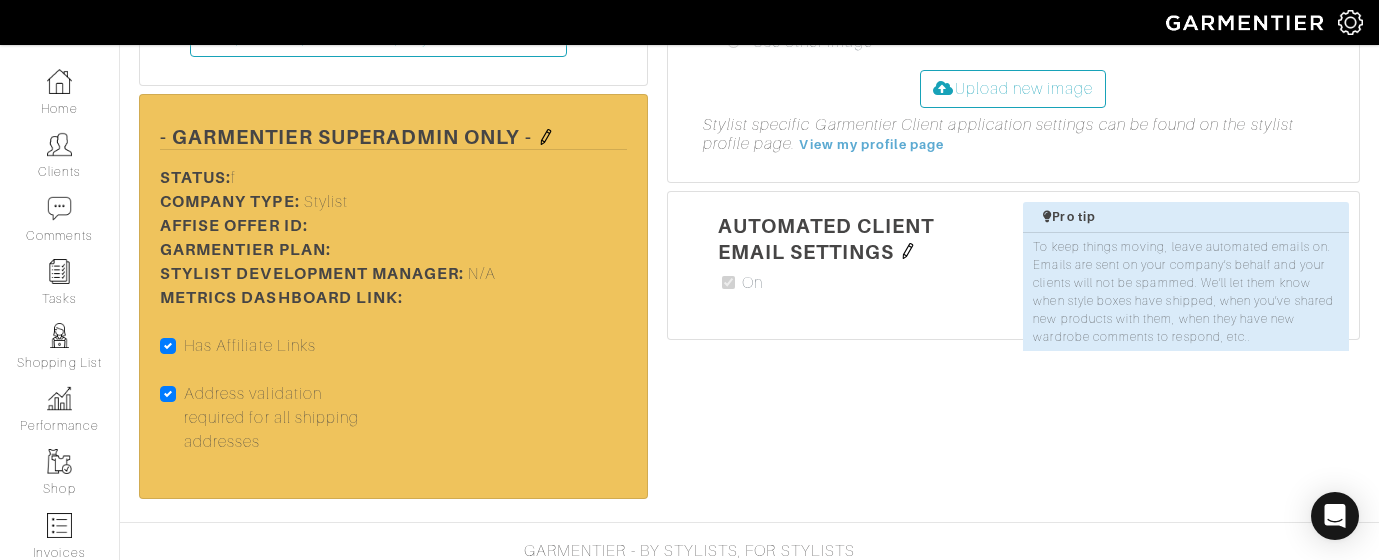 click at bounding box center [546, 137] 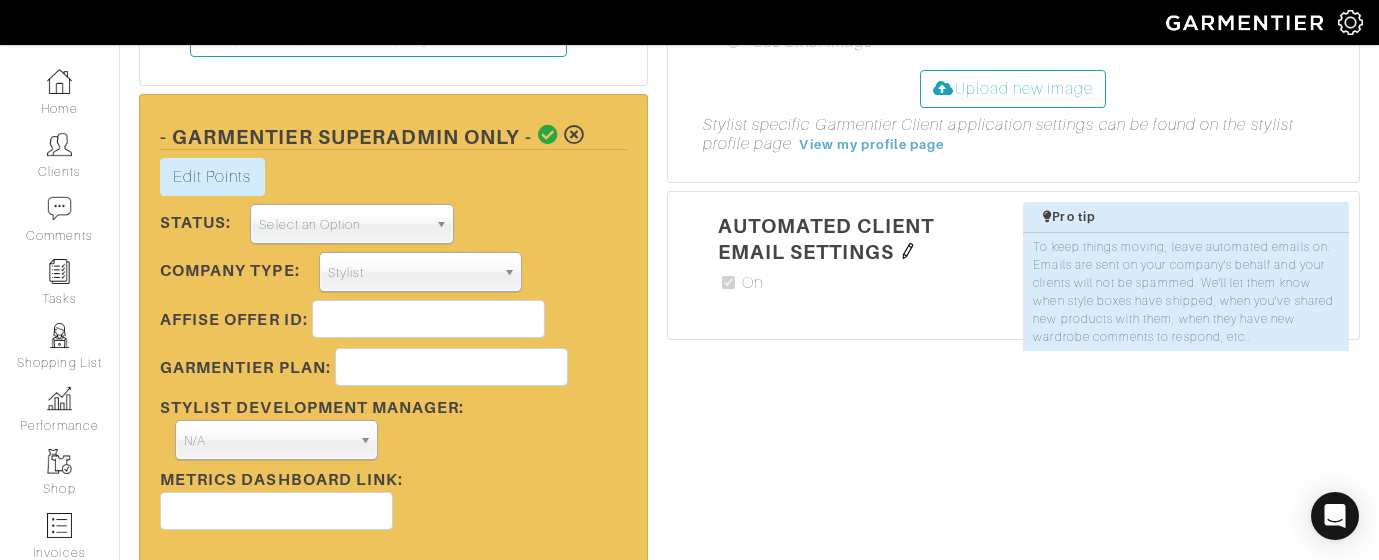 click on "Select an Option" at bounding box center (342, 225) 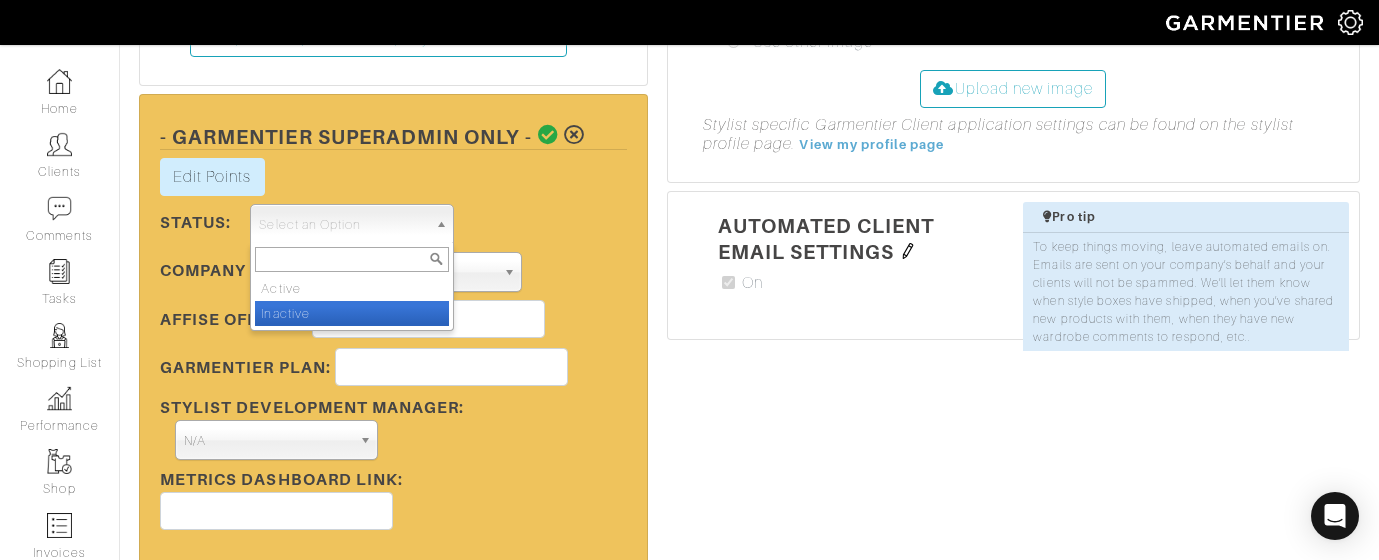 click on "Inactive" at bounding box center [351, 313] 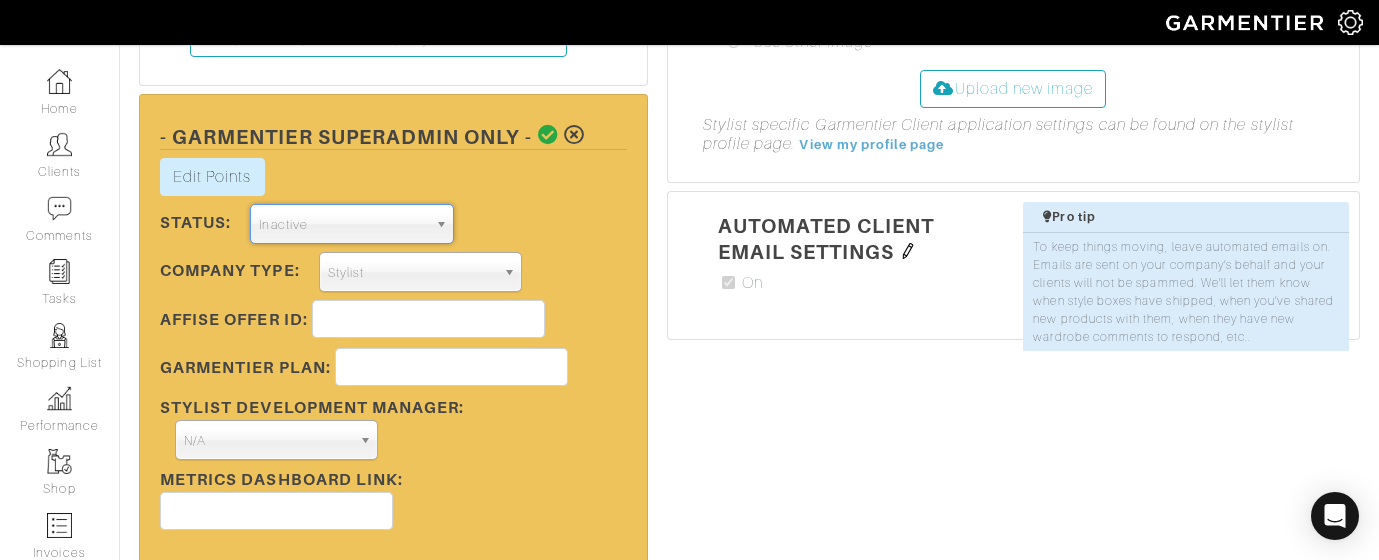 click at bounding box center (548, 135) 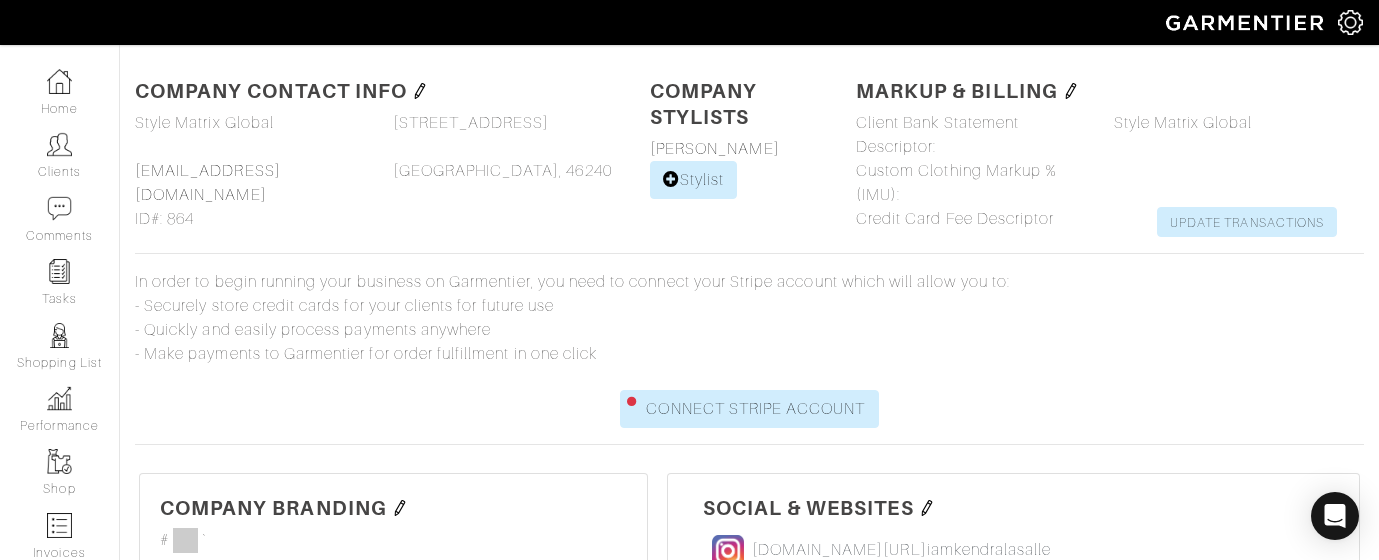 scroll, scrollTop: 47, scrollLeft: 0, axis: vertical 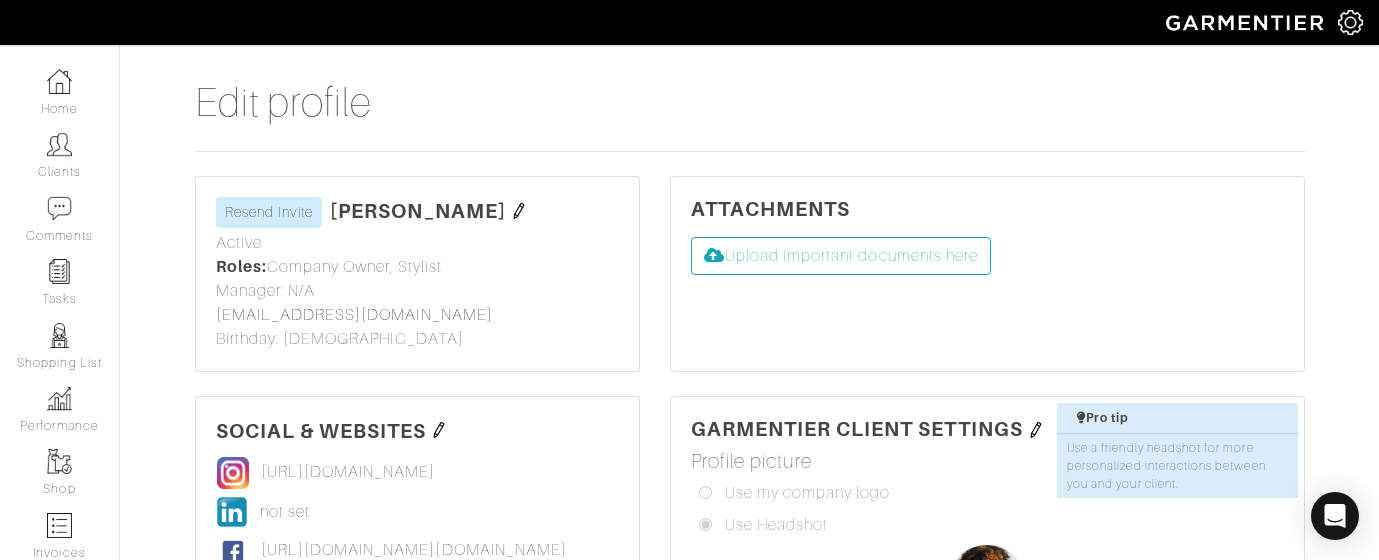 select 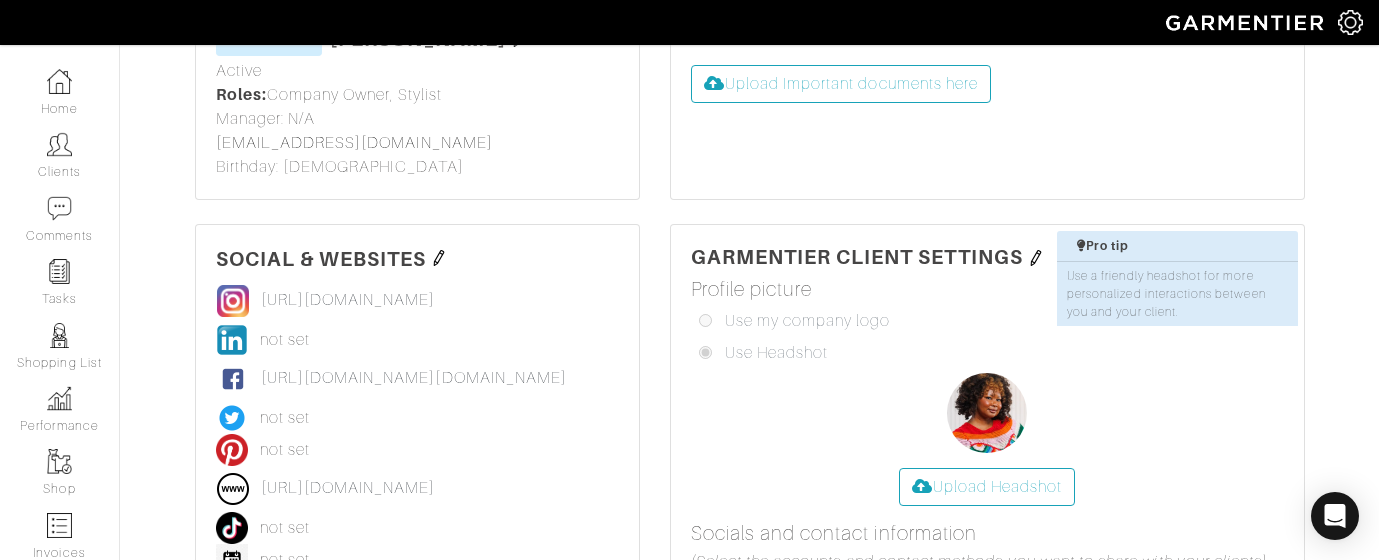 scroll, scrollTop: 0, scrollLeft: 0, axis: both 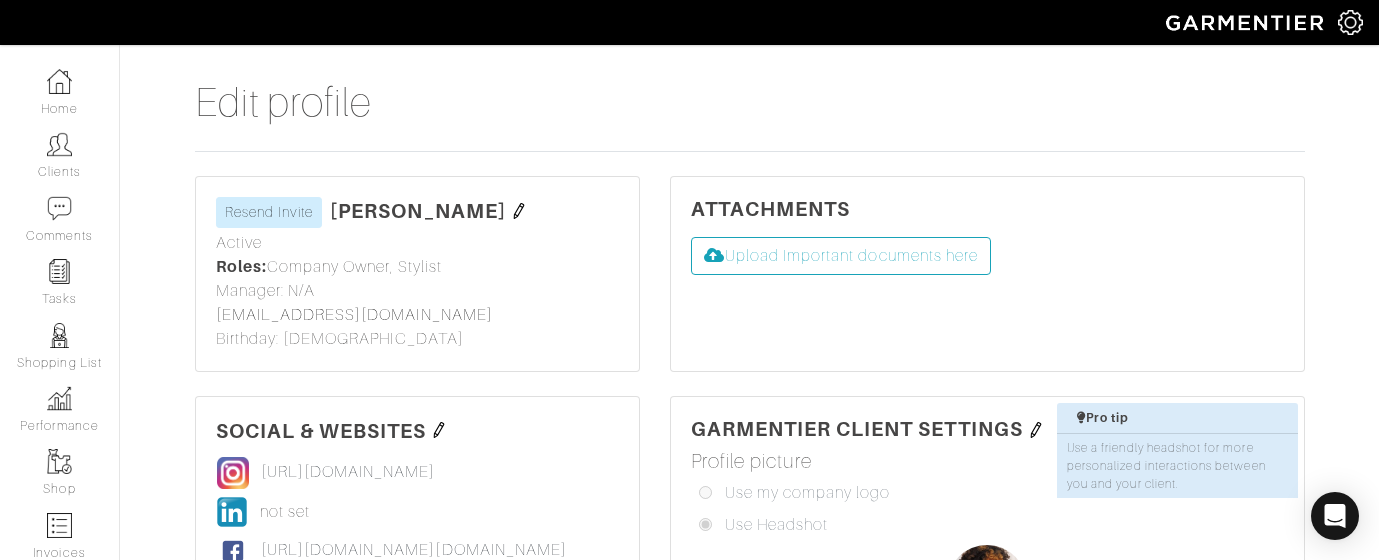 click at bounding box center [519, 211] 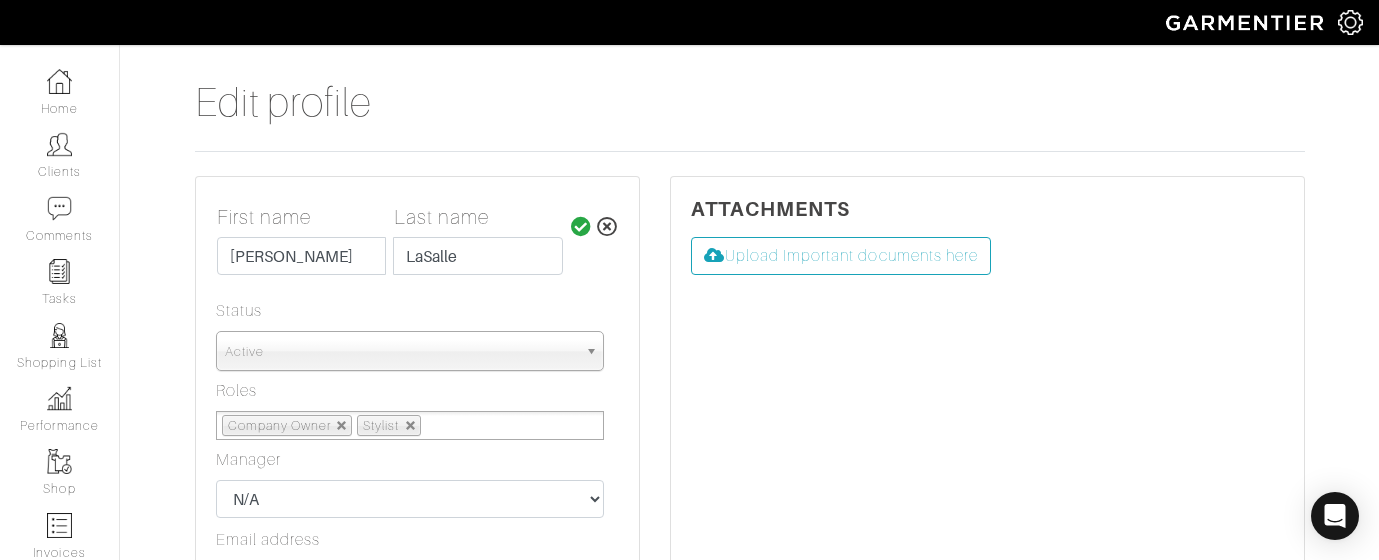 click on "Active" at bounding box center (401, 352) 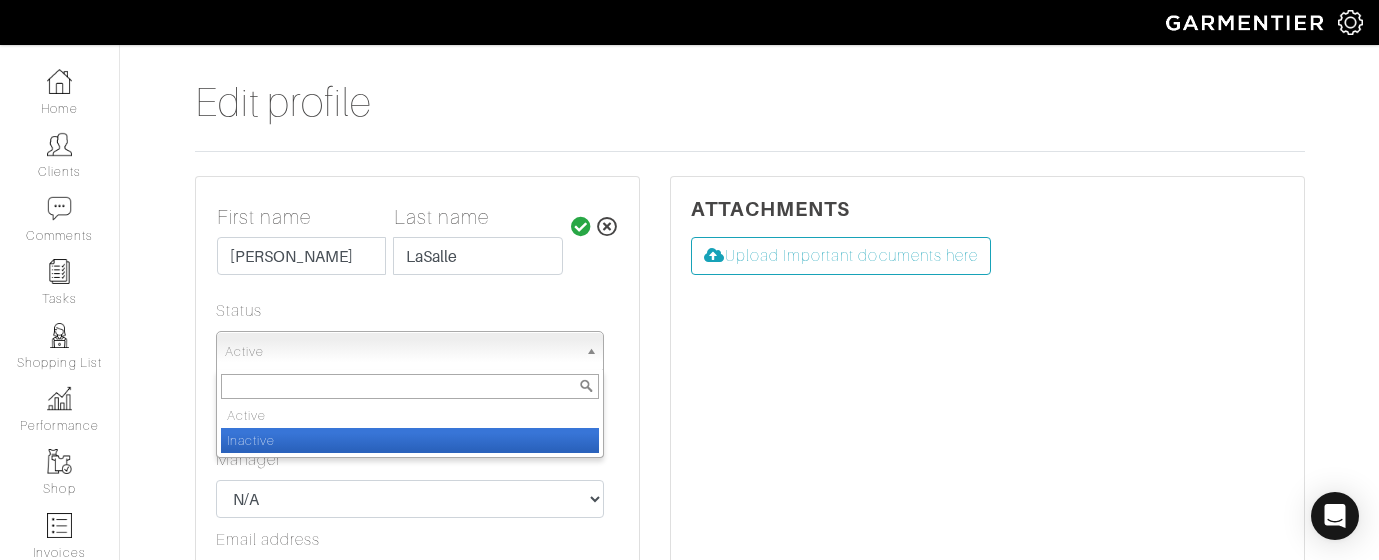 click on "Inactive" at bounding box center (410, 440) 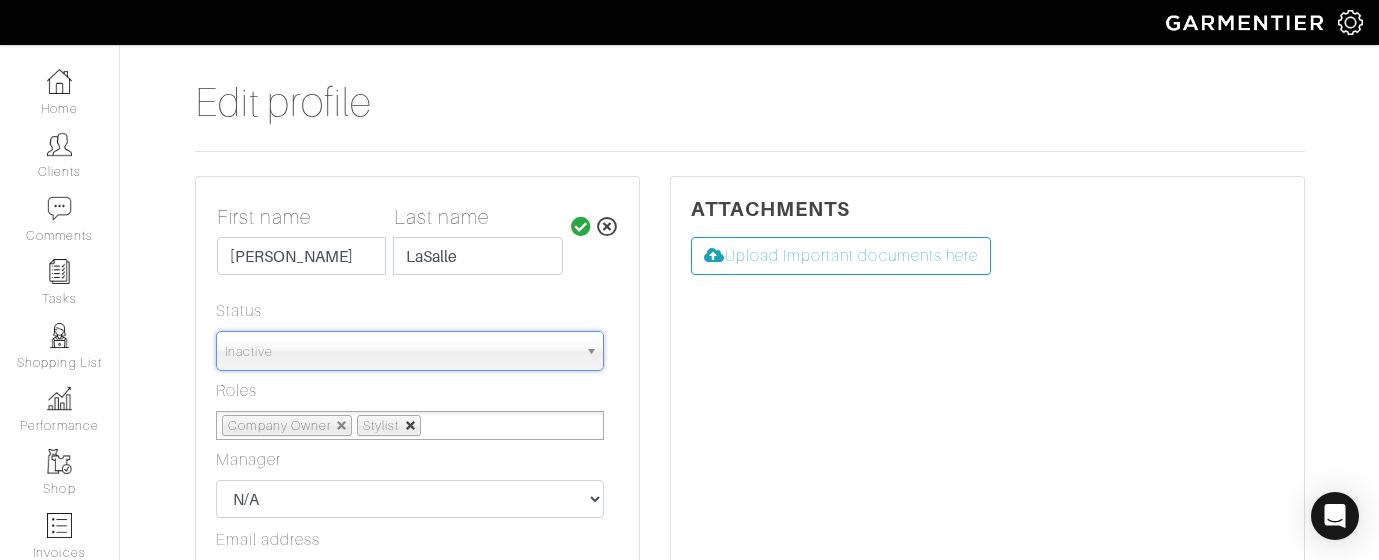 click at bounding box center (411, 426) 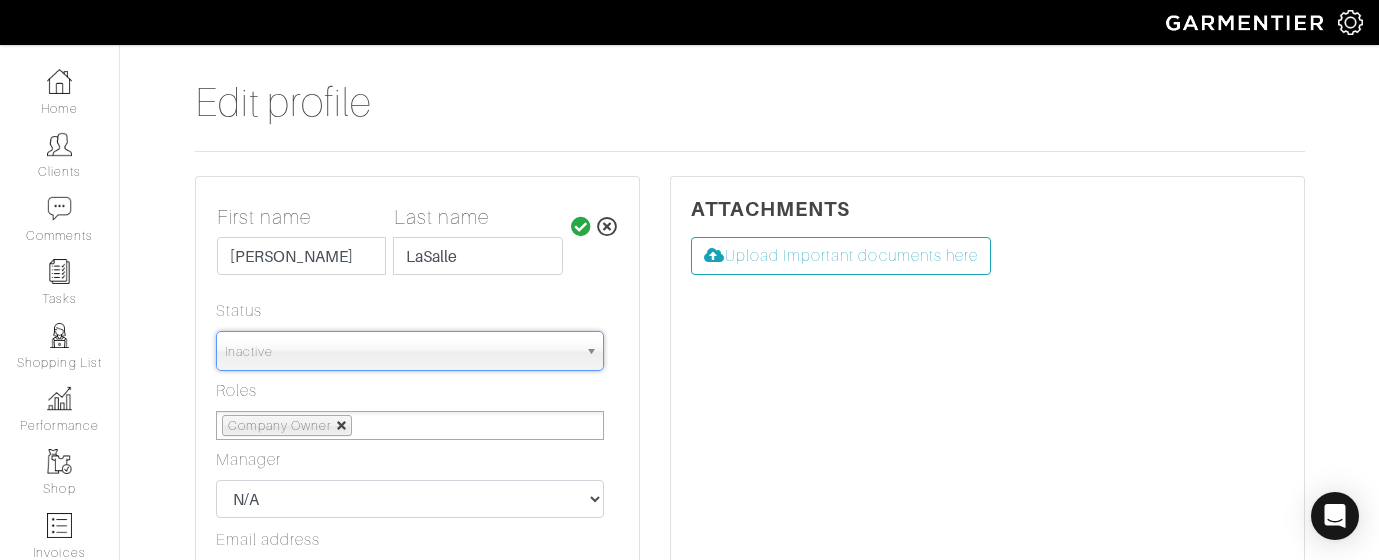 click at bounding box center (342, 426) 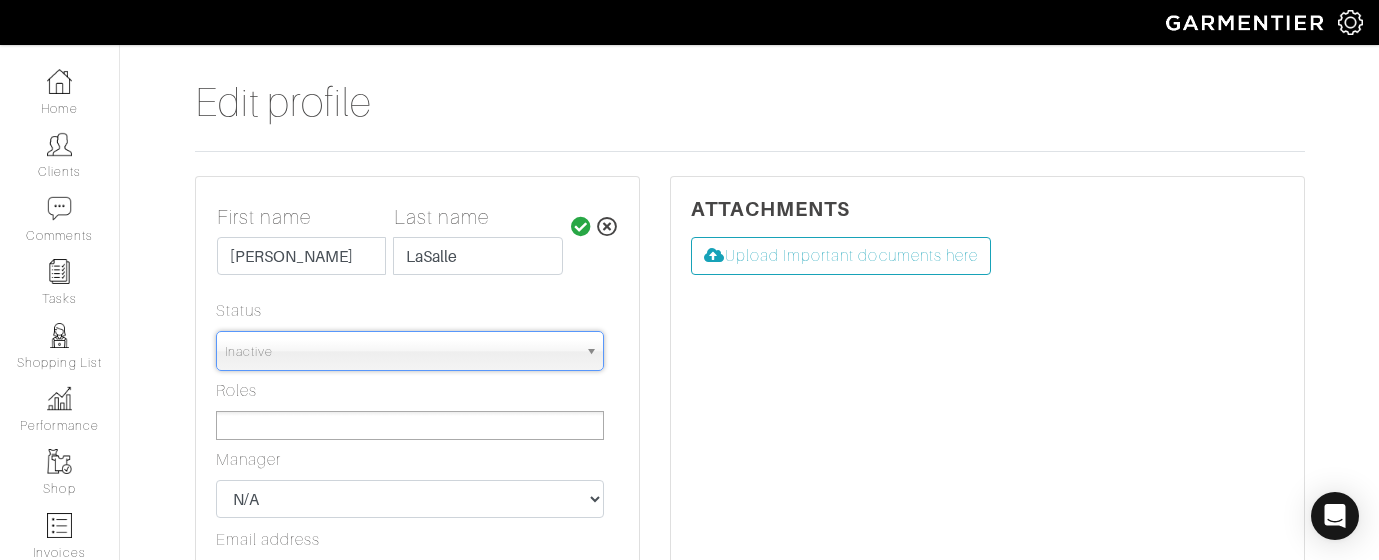 click at bounding box center (295, 425) 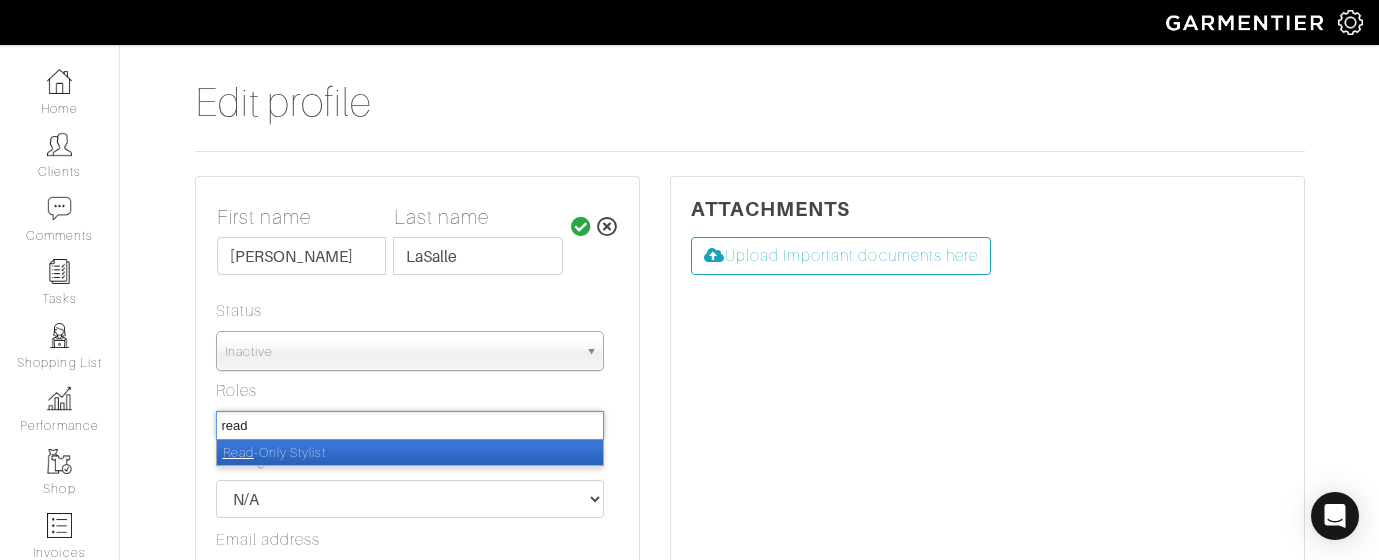 type on "read" 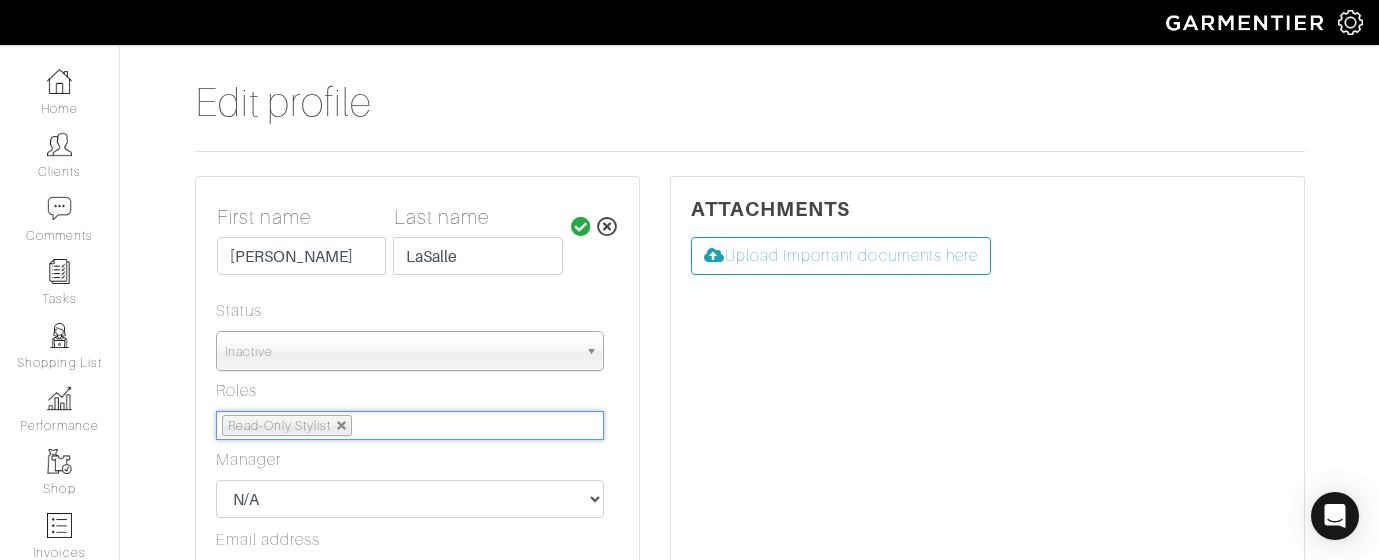 click at bounding box center (581, 227) 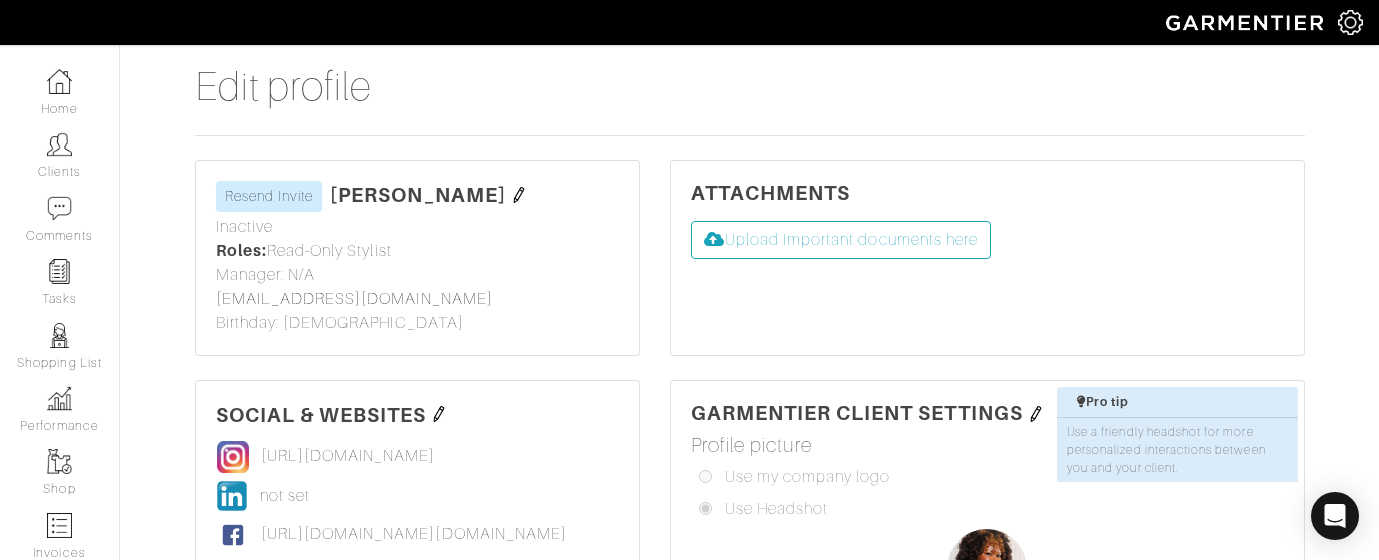 scroll, scrollTop: 0, scrollLeft: 0, axis: both 